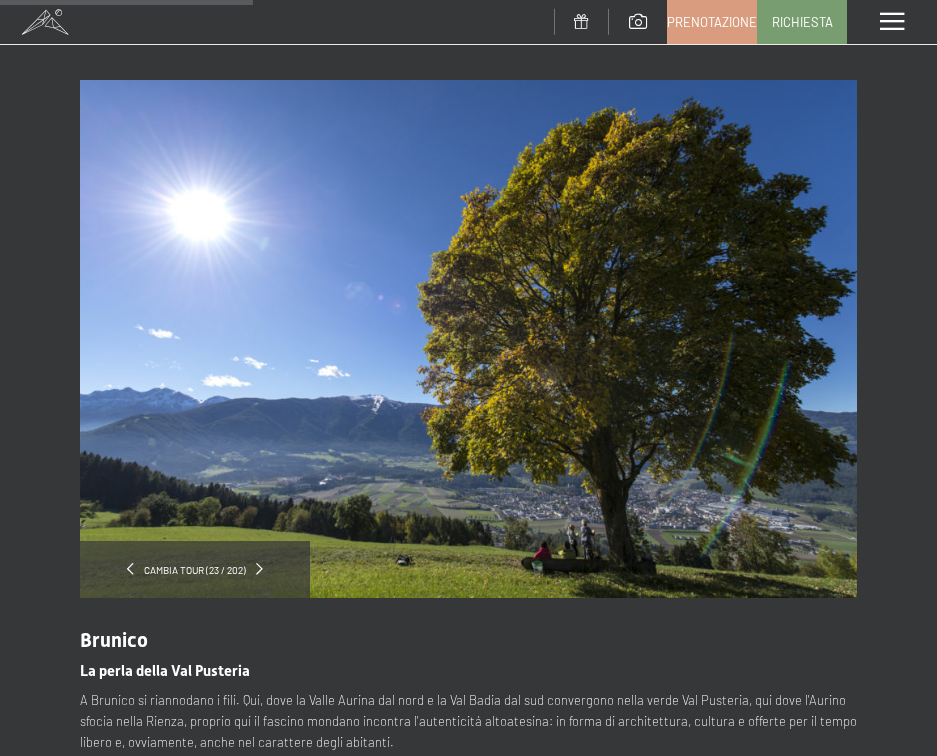 scroll, scrollTop: 390, scrollLeft: 0, axis: vertical 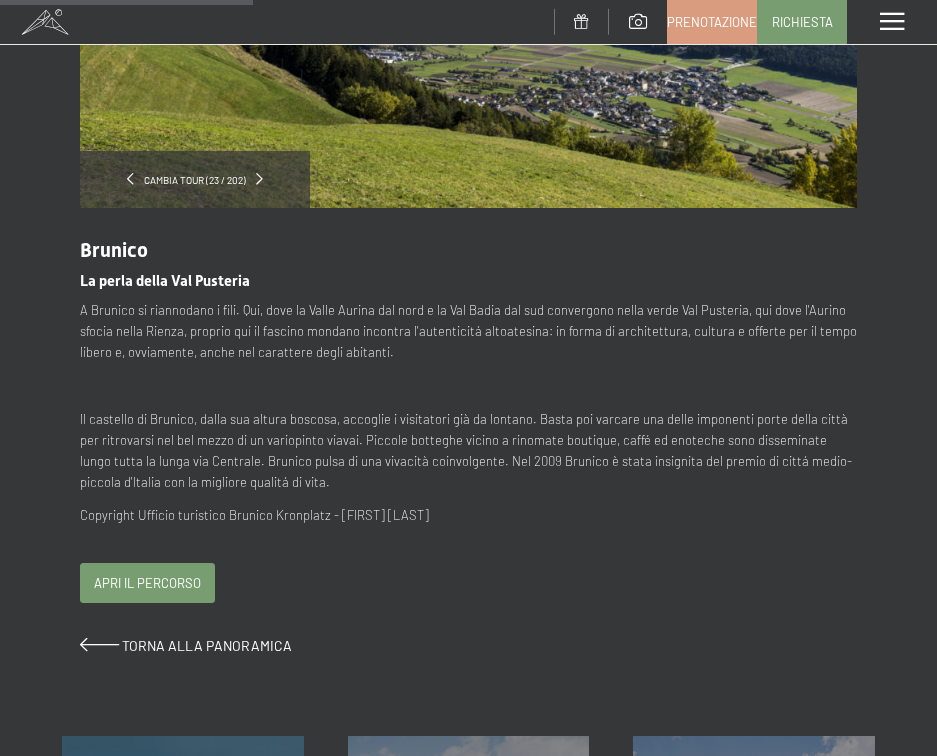 click on "Apri il percorso" at bounding box center (147, 583) 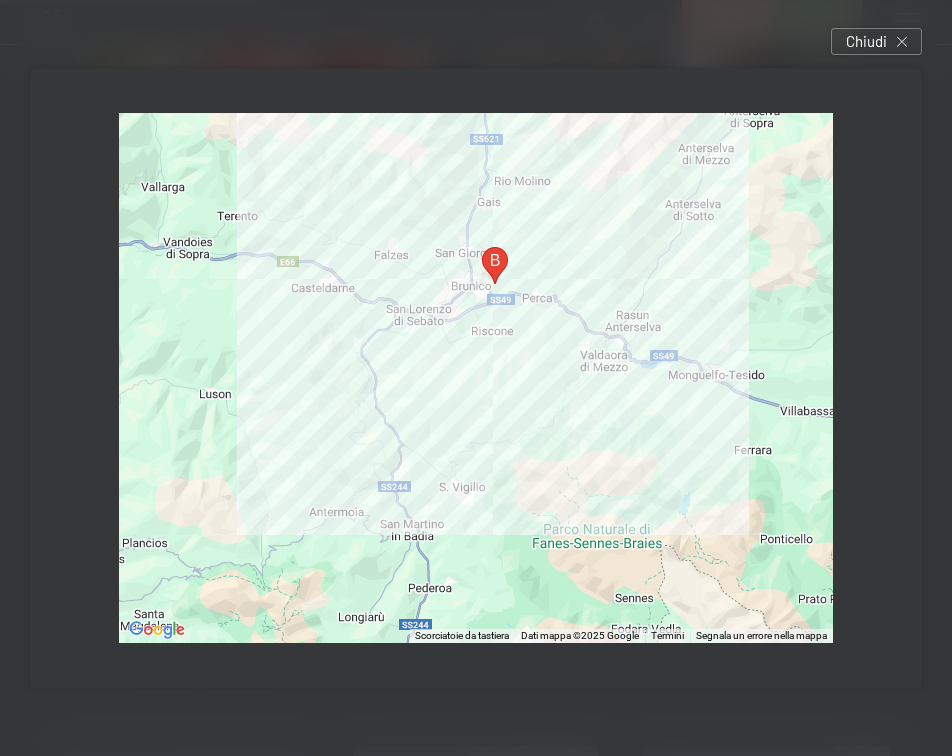 drag, startPoint x: 415, startPoint y: 532, endPoint x: 408, endPoint y: 274, distance: 258.09494 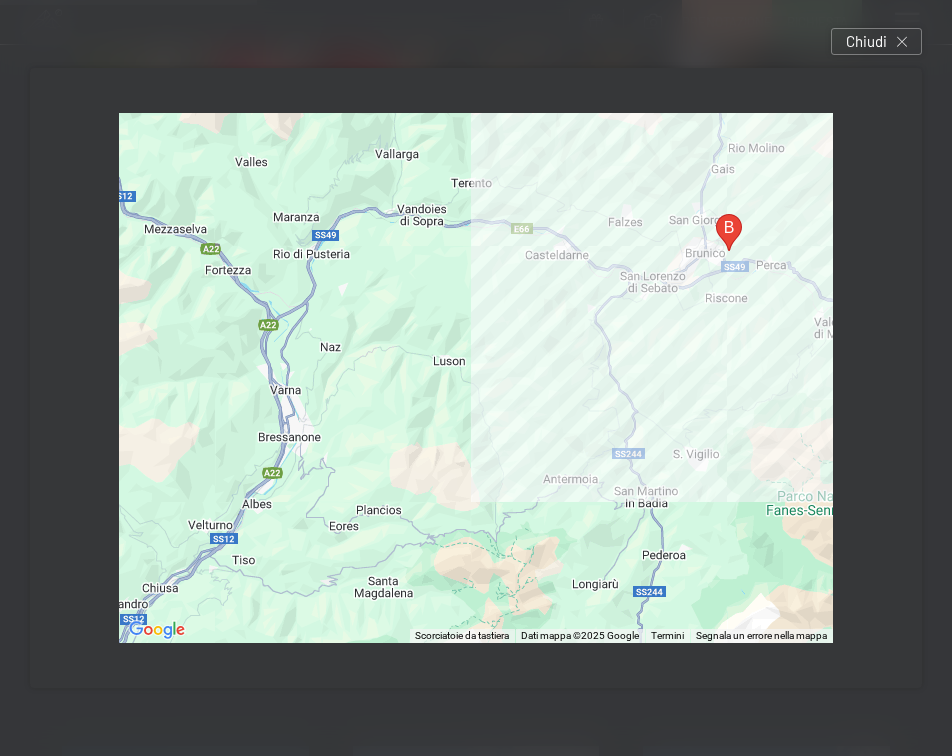 drag, startPoint x: 418, startPoint y: 423, endPoint x: 657, endPoint y: 388, distance: 241.54916 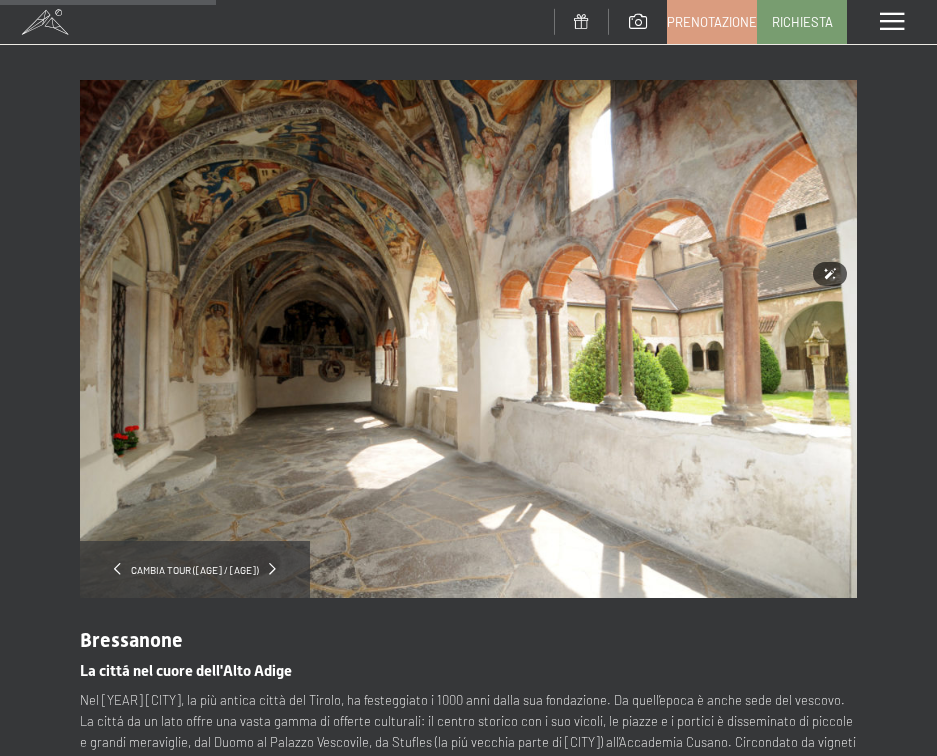 scroll, scrollTop: 300, scrollLeft: 0, axis: vertical 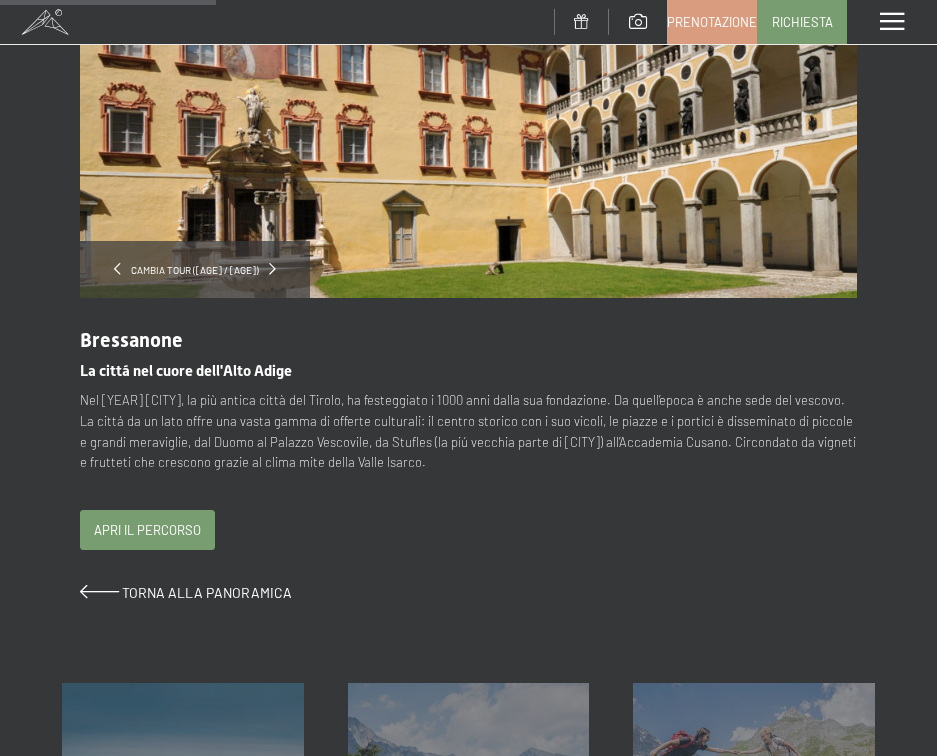 click on "Apri il percorso" at bounding box center [147, 530] 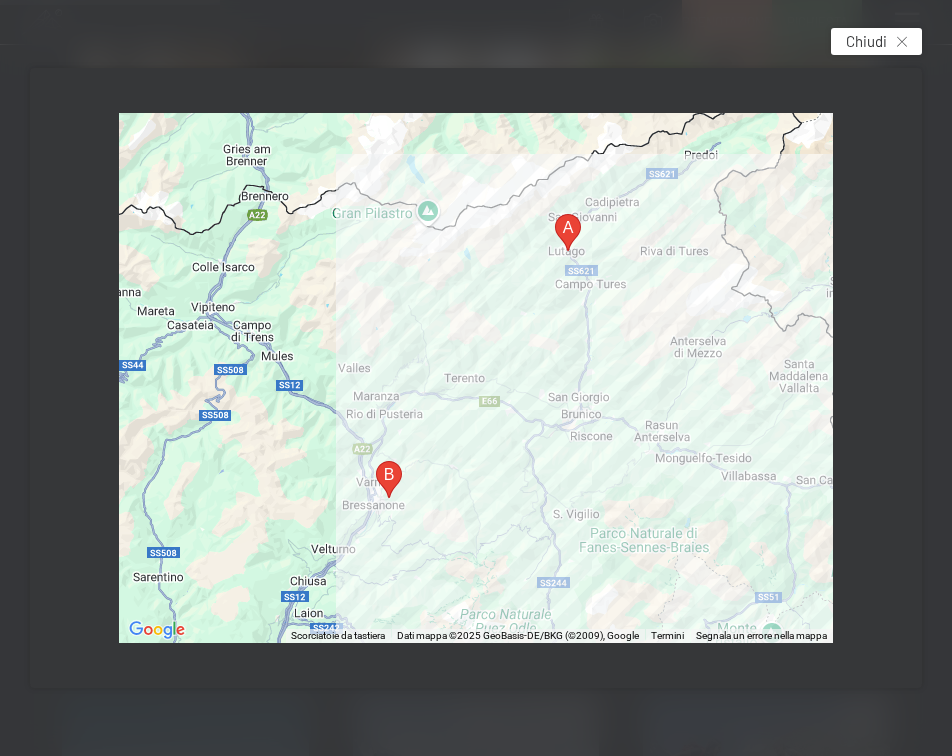 click on "Chiudi" at bounding box center (866, 41) 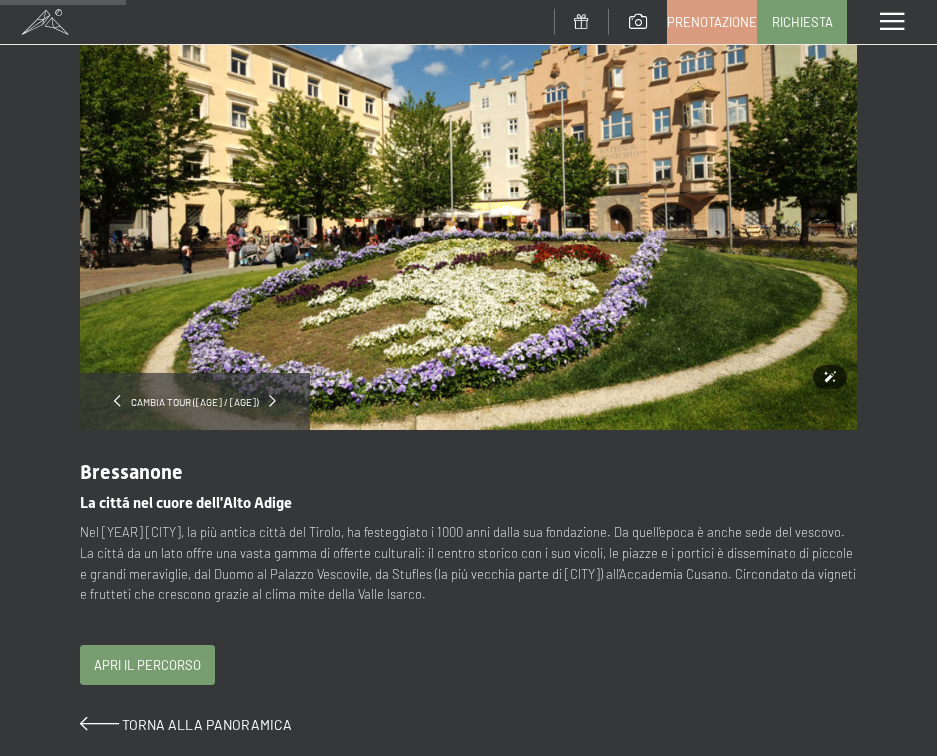 scroll, scrollTop: 200, scrollLeft: 0, axis: vertical 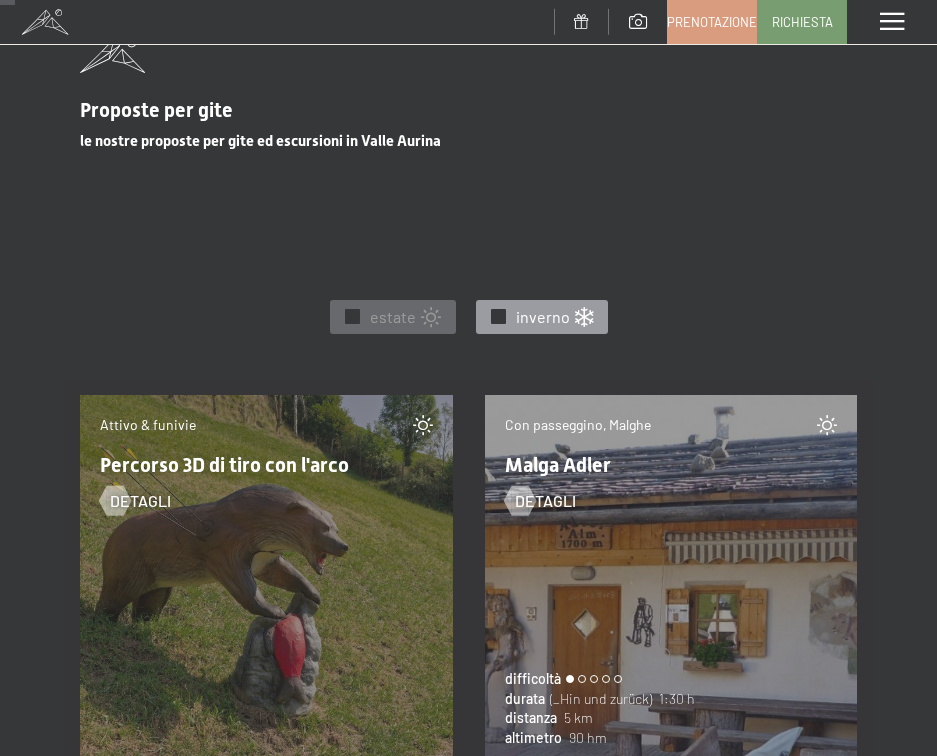 click on "inverno" at bounding box center (543, 317) 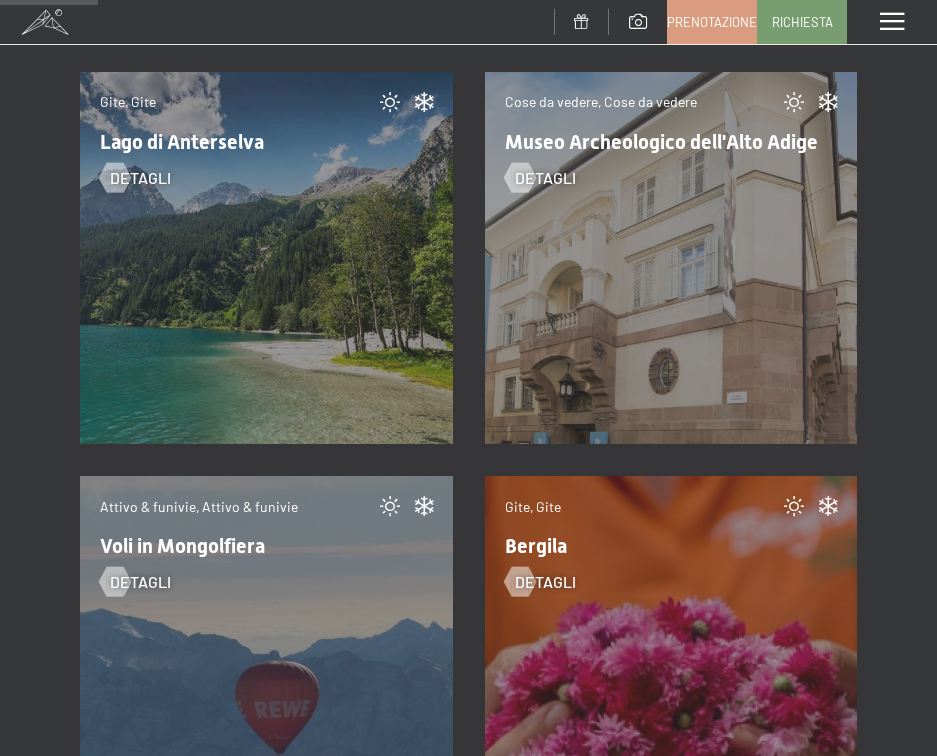 scroll, scrollTop: 1400, scrollLeft: 0, axis: vertical 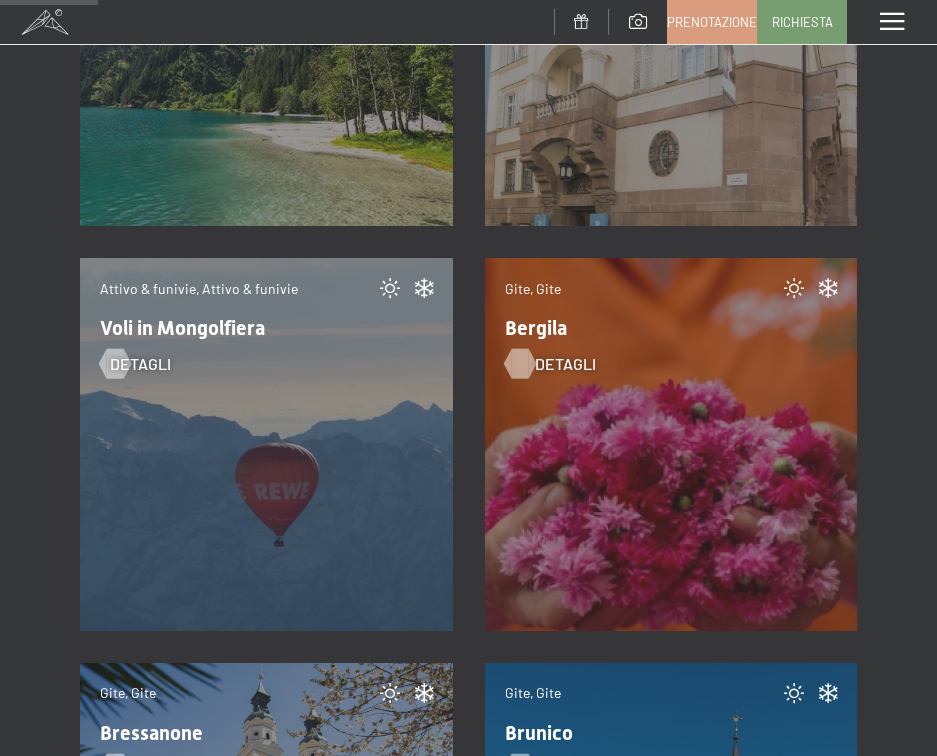 click on "detagli" at bounding box center (565, 364) 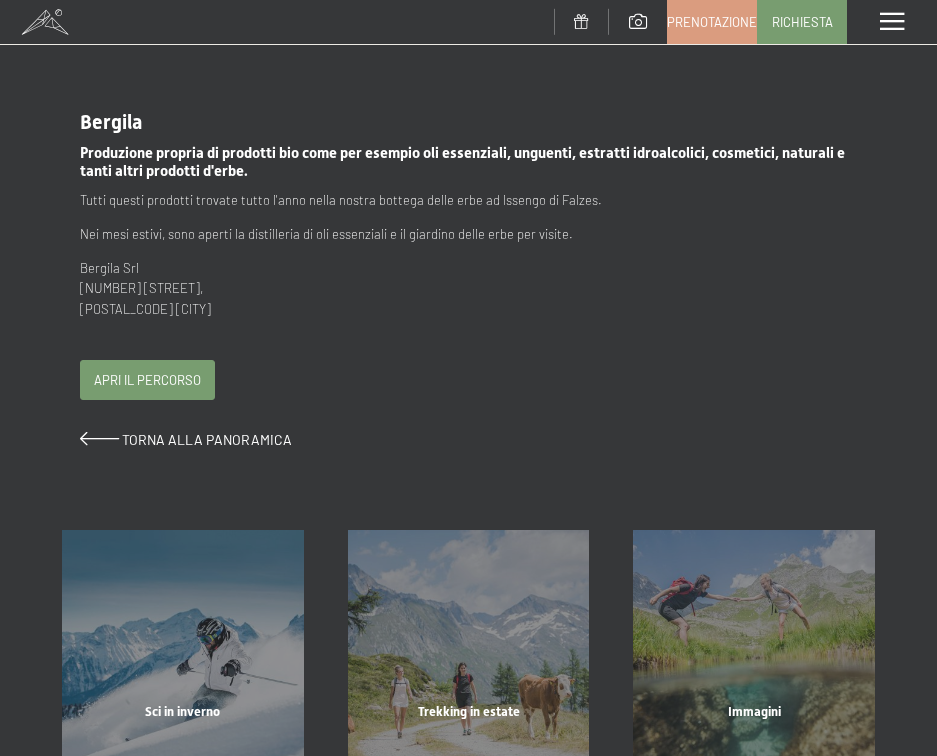 scroll, scrollTop: 0, scrollLeft: 0, axis: both 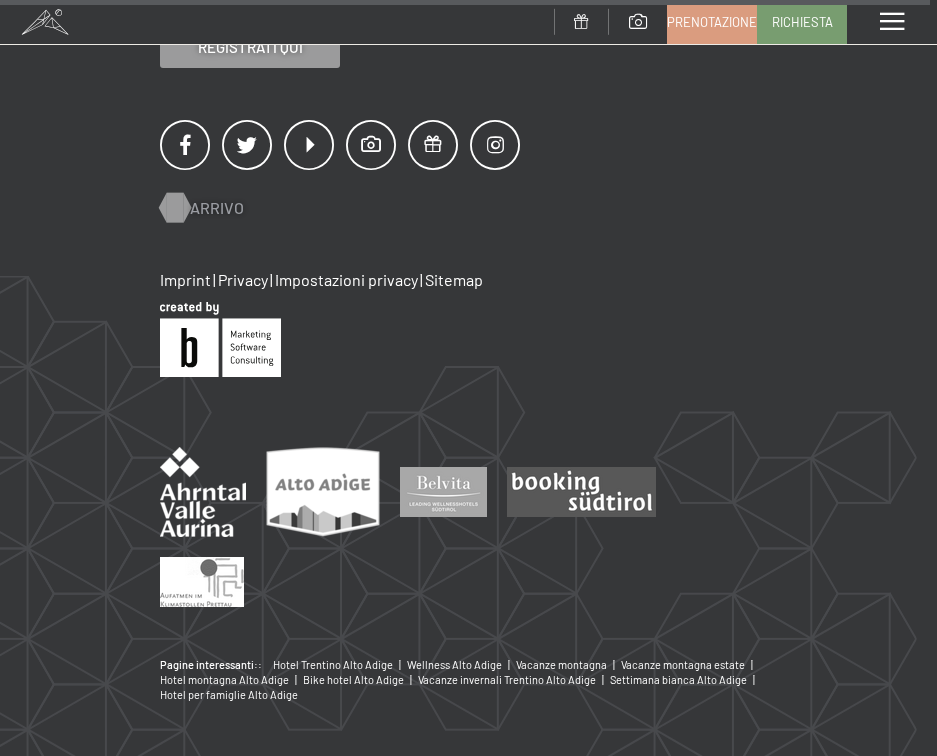 click on "Arrivo" at bounding box center (217, 208) 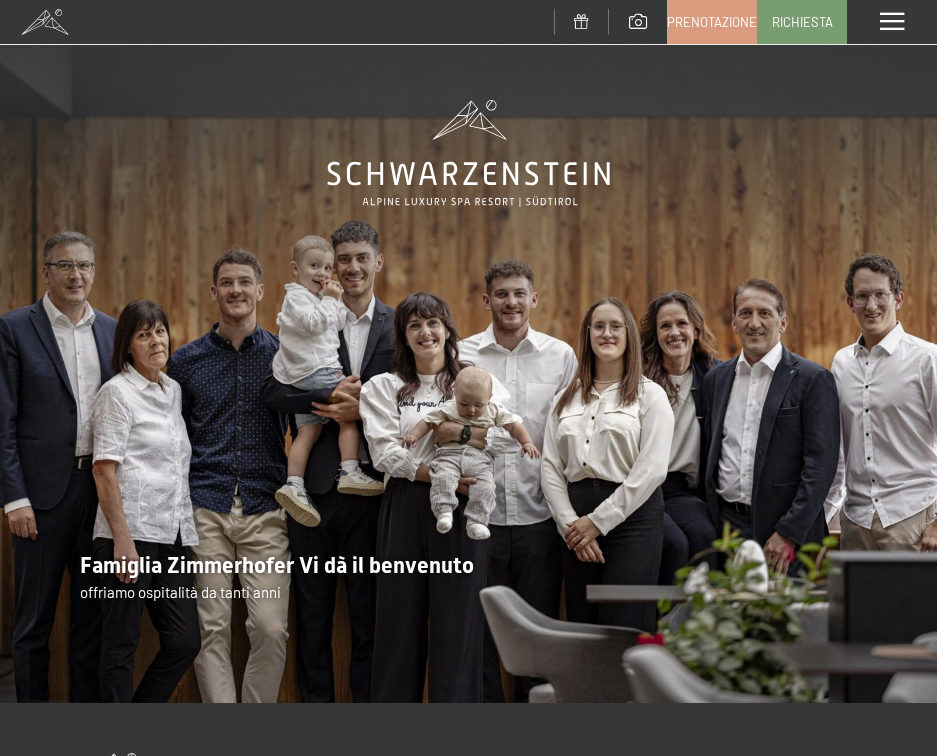 scroll, scrollTop: 0, scrollLeft: 0, axis: both 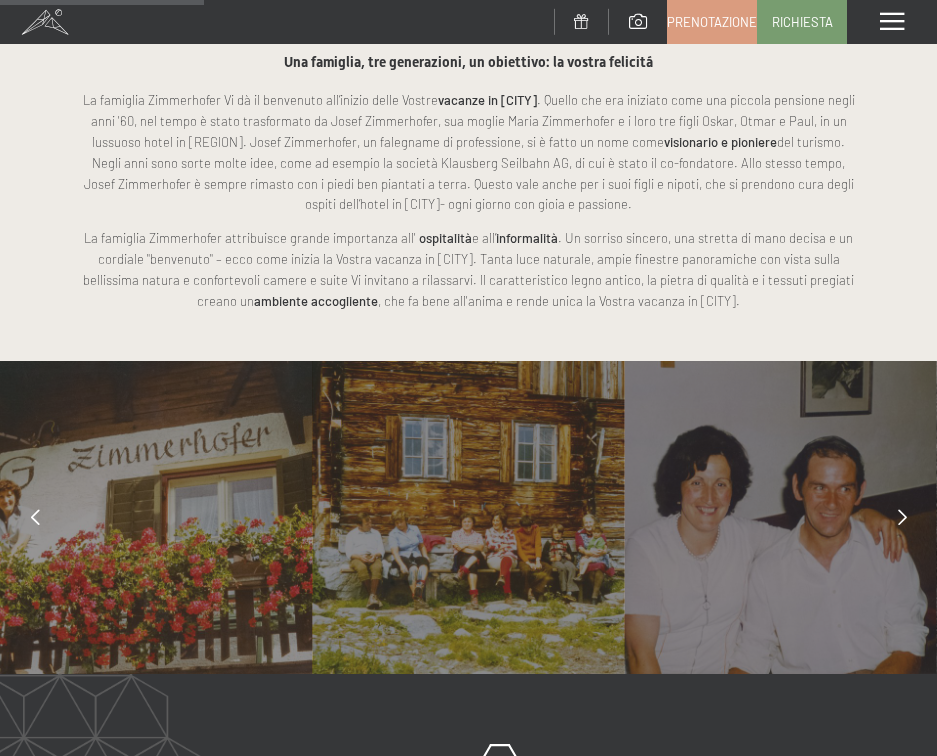 click at bounding box center [902, 517] 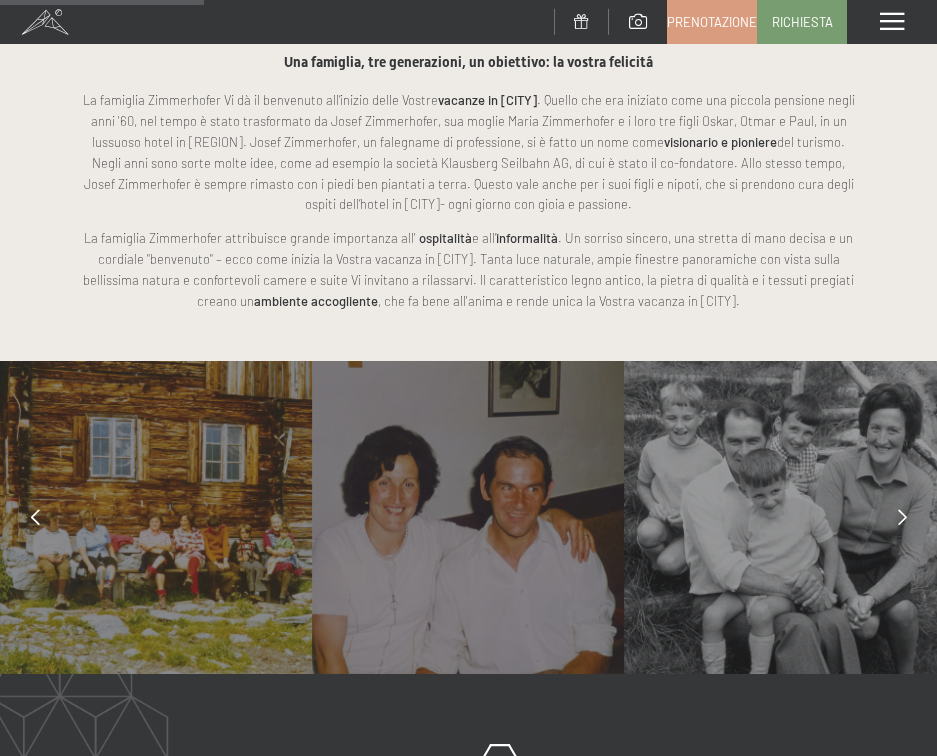click at bounding box center (902, 517) 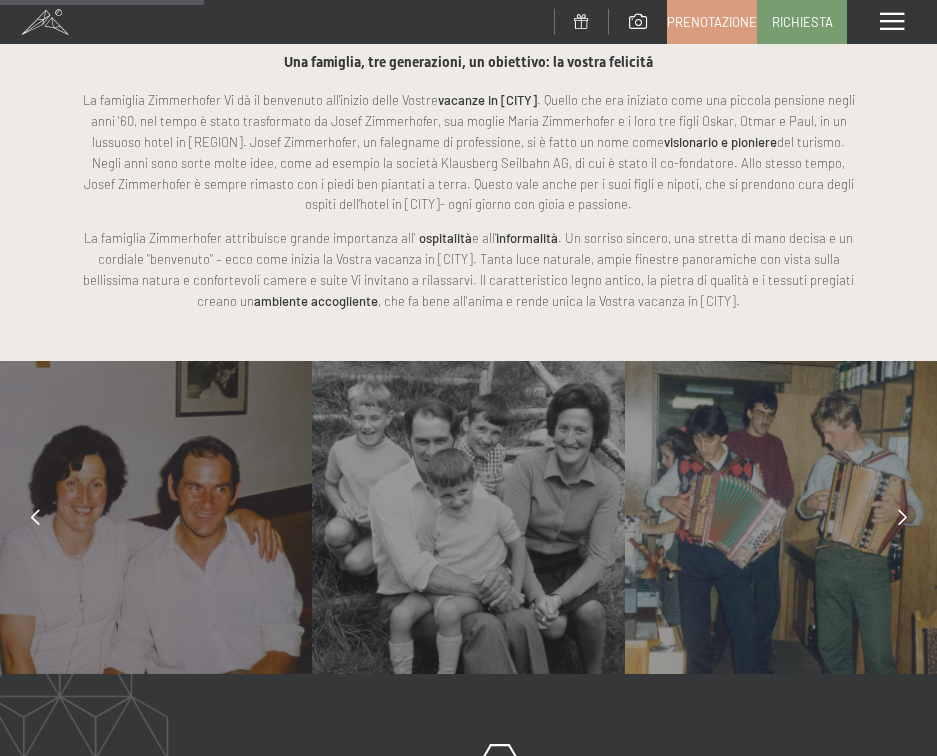 click at bounding box center [902, 517] 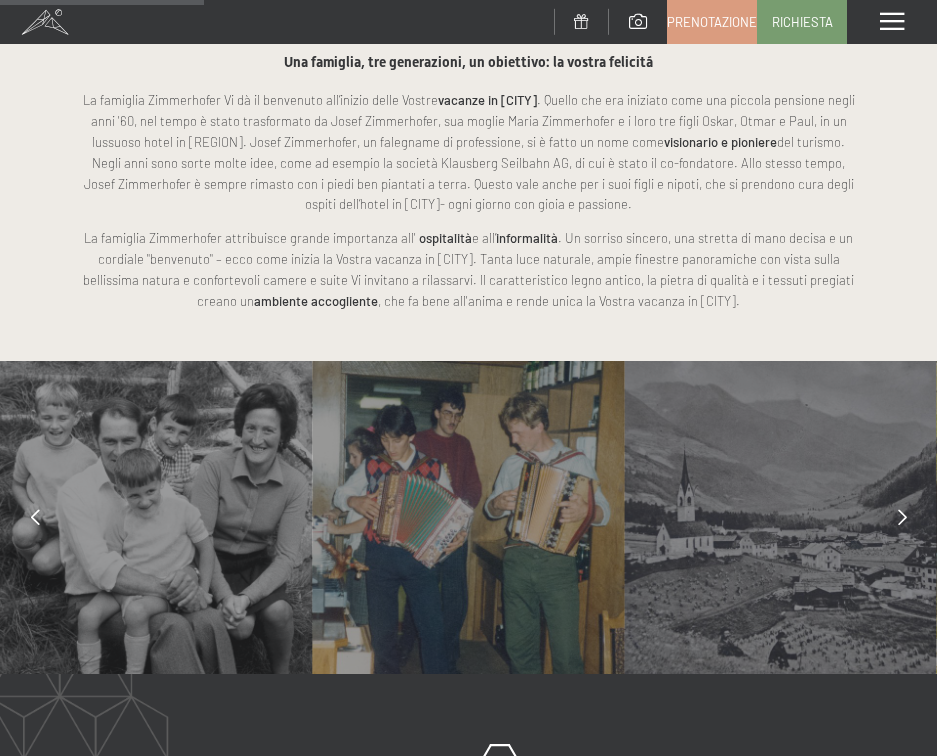 click at bounding box center [902, 517] 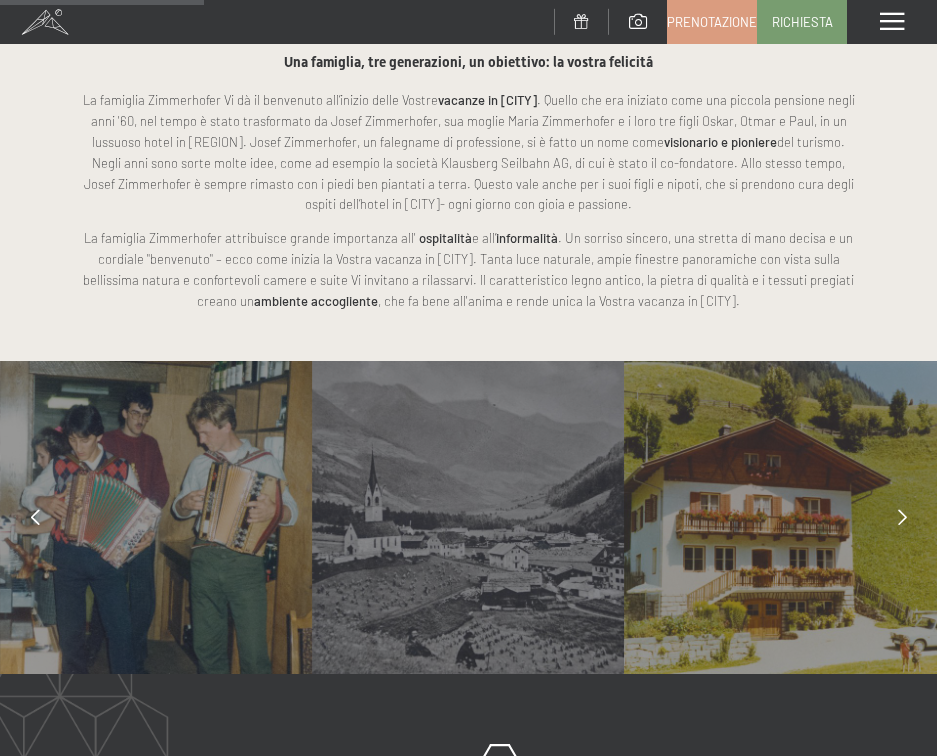 click at bounding box center (902, 517) 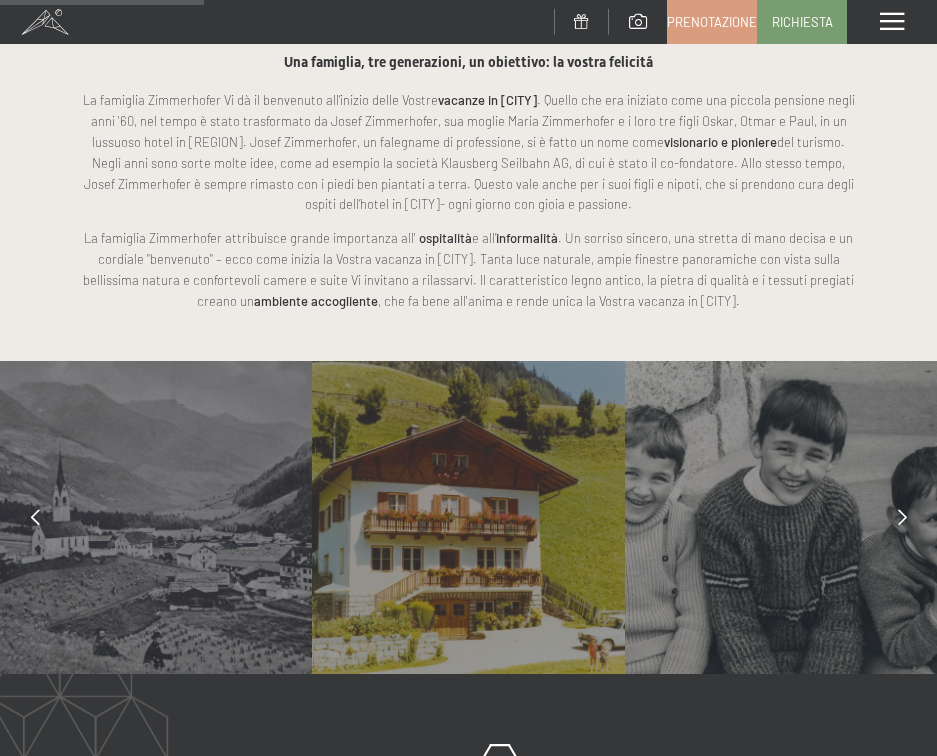 click at bounding box center (902, 517) 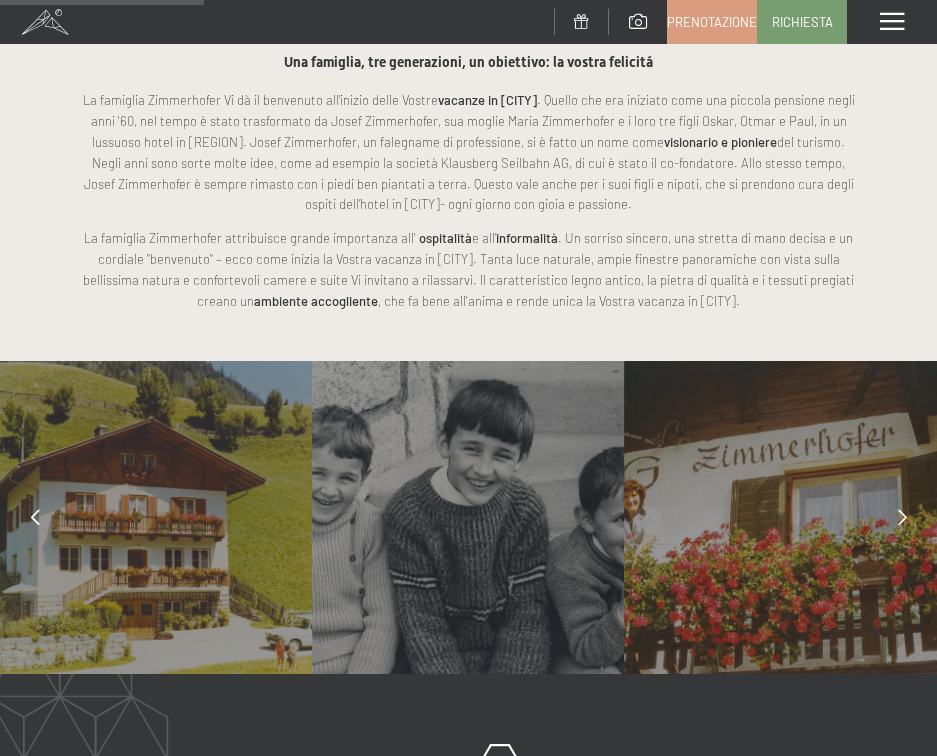 click at bounding box center (902, 517) 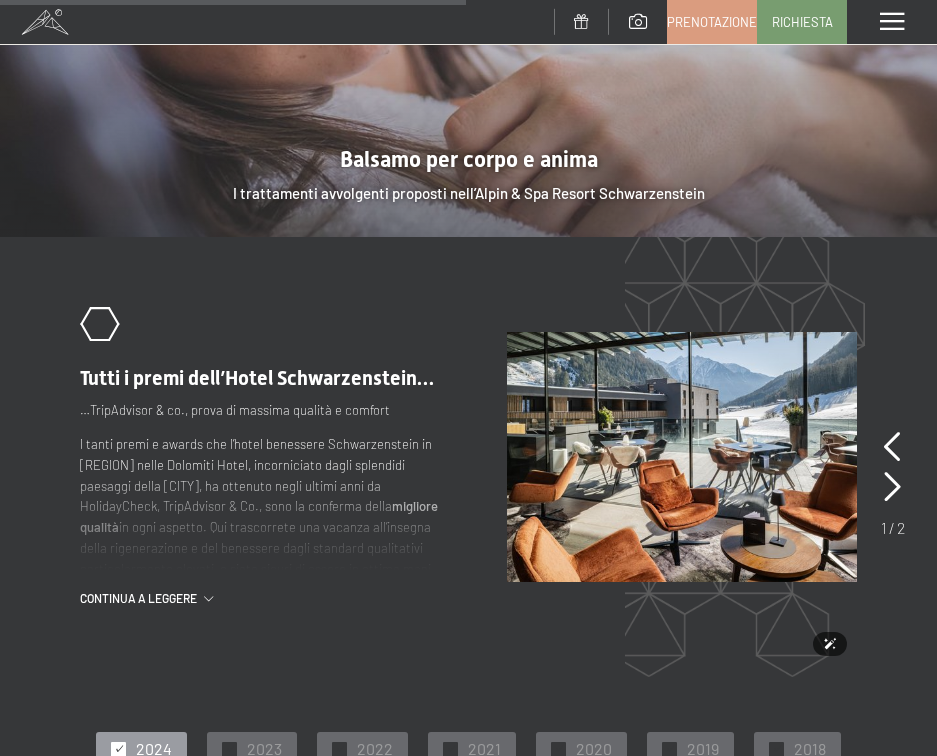 scroll, scrollTop: 2817, scrollLeft: 0, axis: vertical 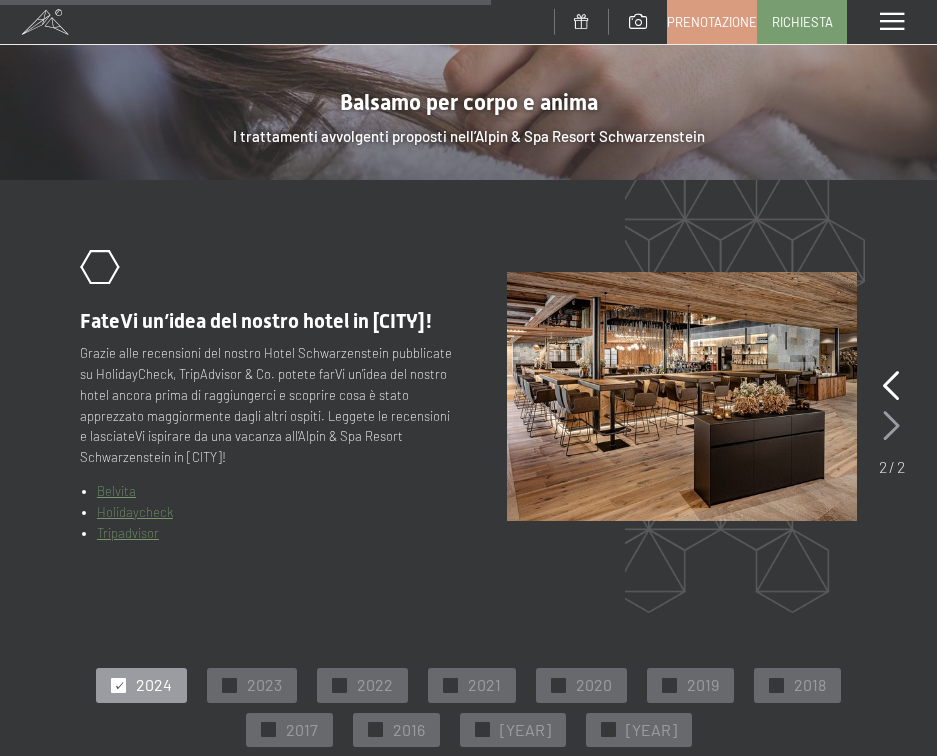 click at bounding box center (891, 426) 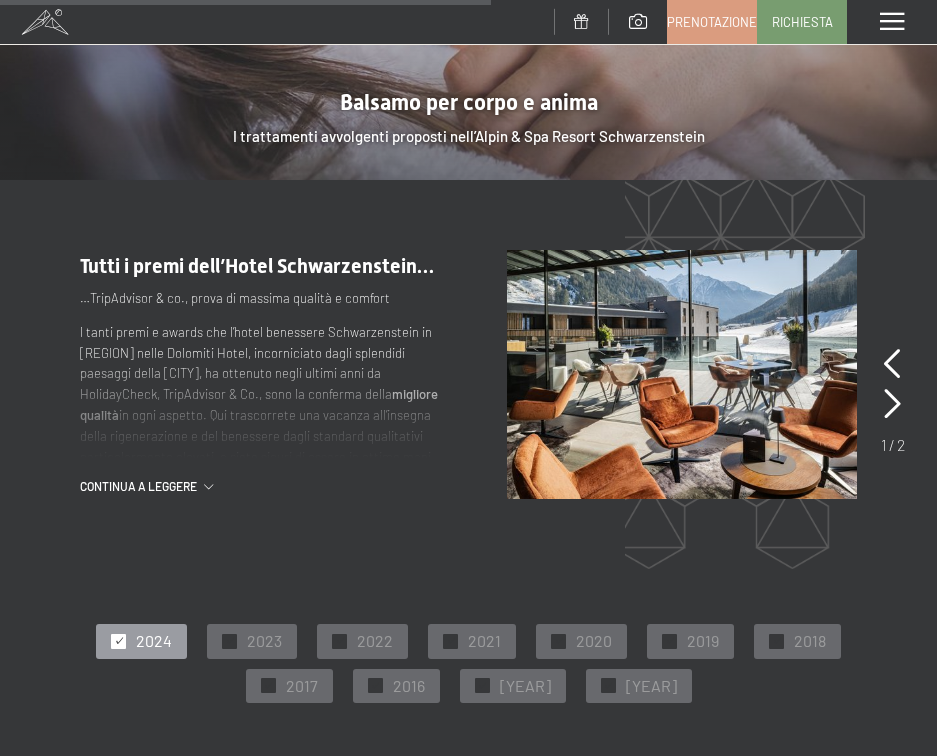 scroll, scrollTop: 2838, scrollLeft: 0, axis: vertical 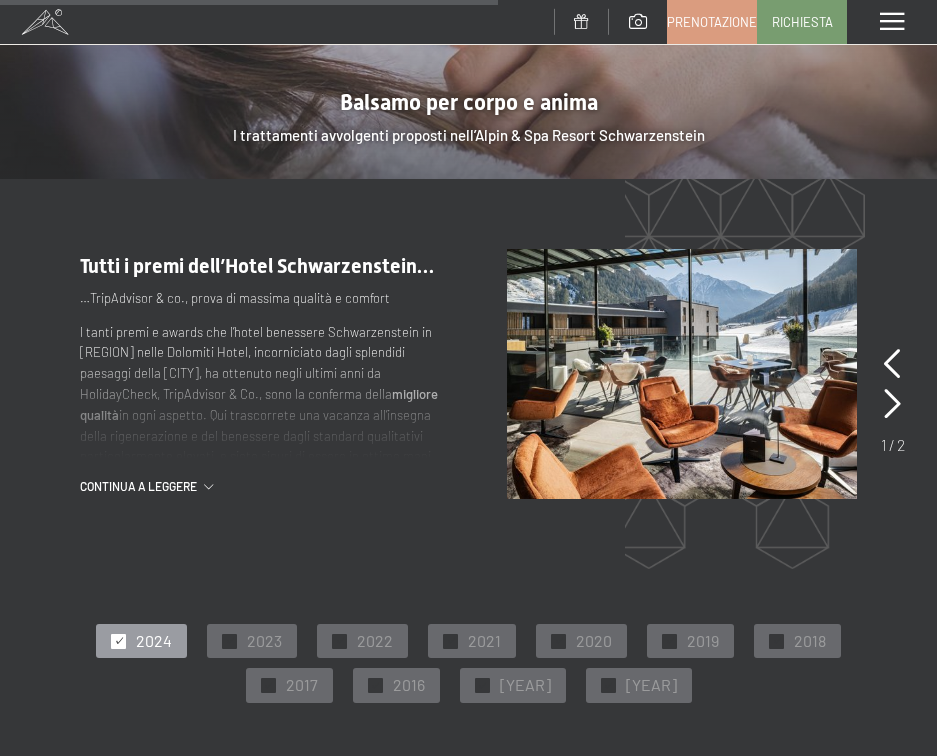 click on "continua a leggere" at bounding box center (142, 486) 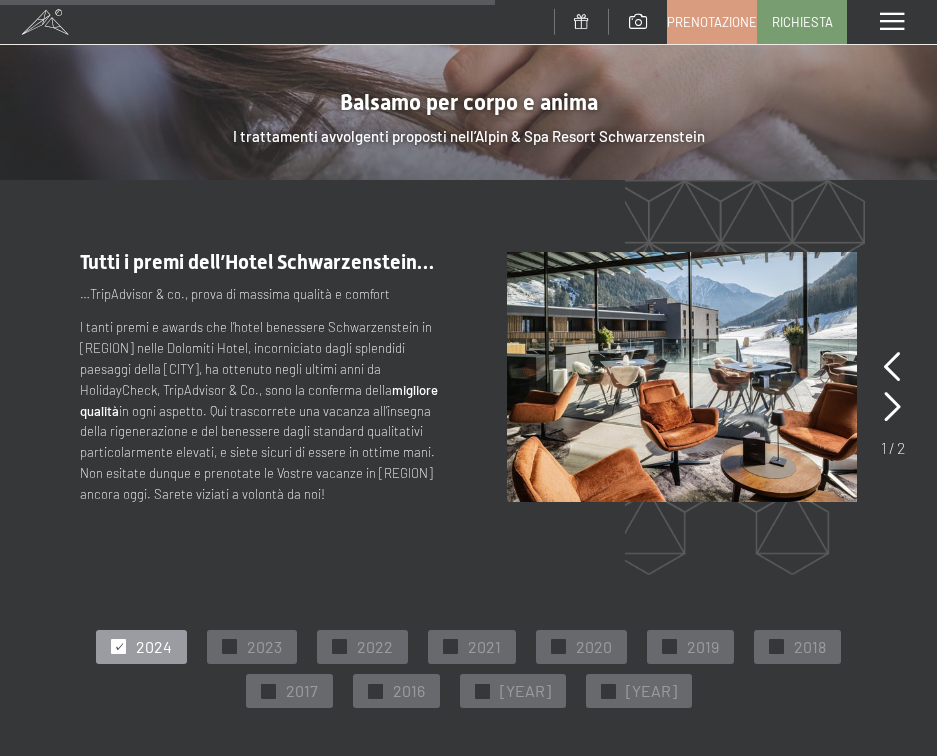 scroll, scrollTop: 2838, scrollLeft: 0, axis: vertical 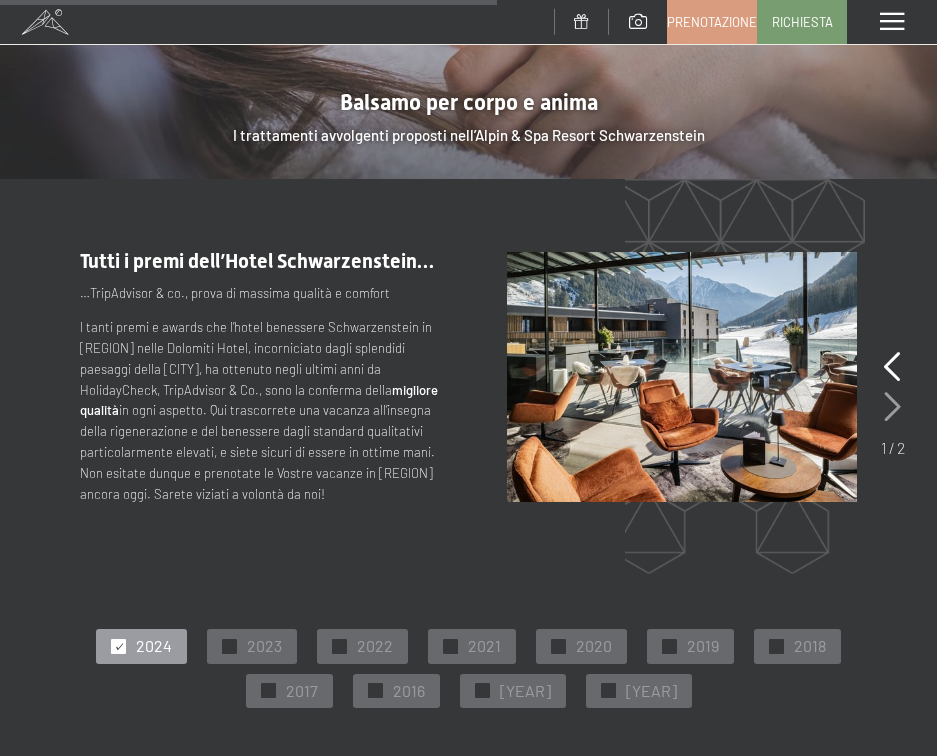 click at bounding box center (892, 407) 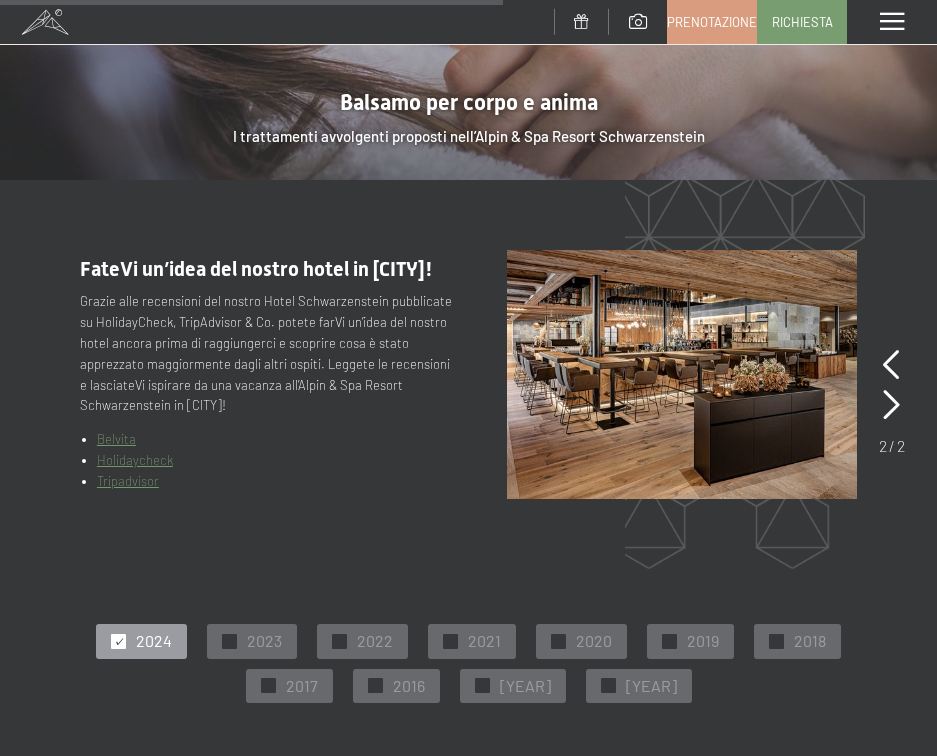 scroll, scrollTop: 2817, scrollLeft: 0, axis: vertical 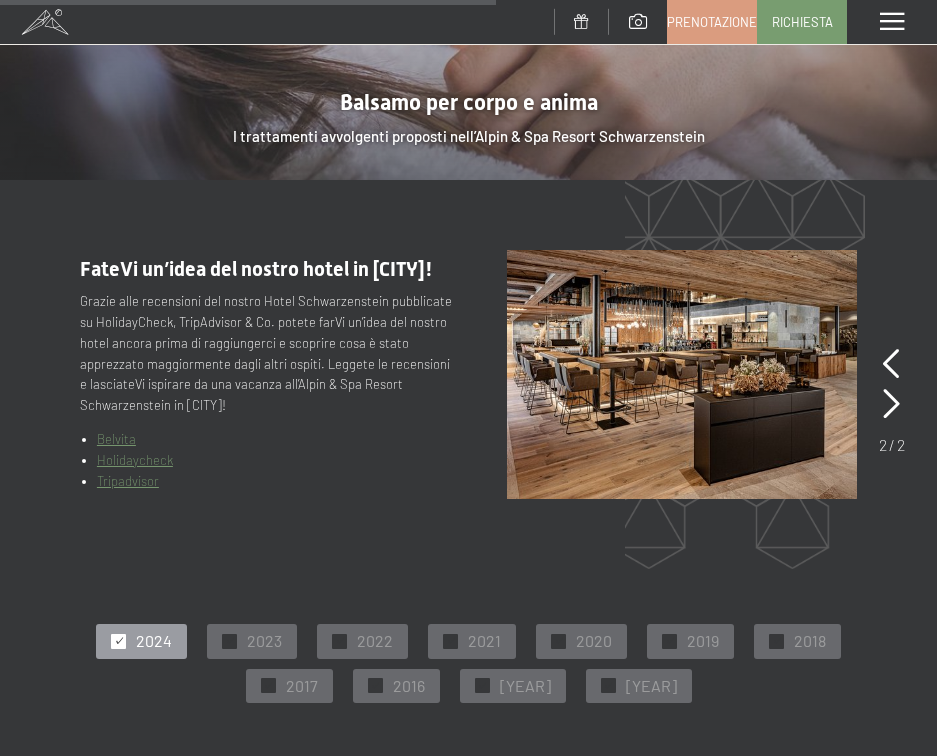 click on "Tripadvisor" at bounding box center [128, 481] 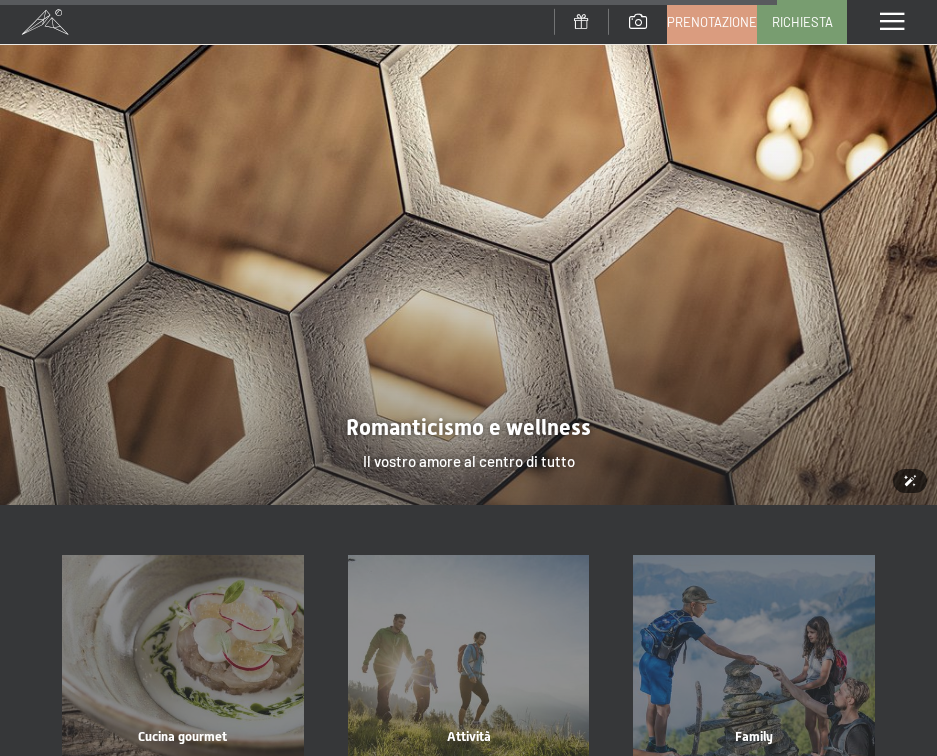 scroll, scrollTop: 4638, scrollLeft: 0, axis: vertical 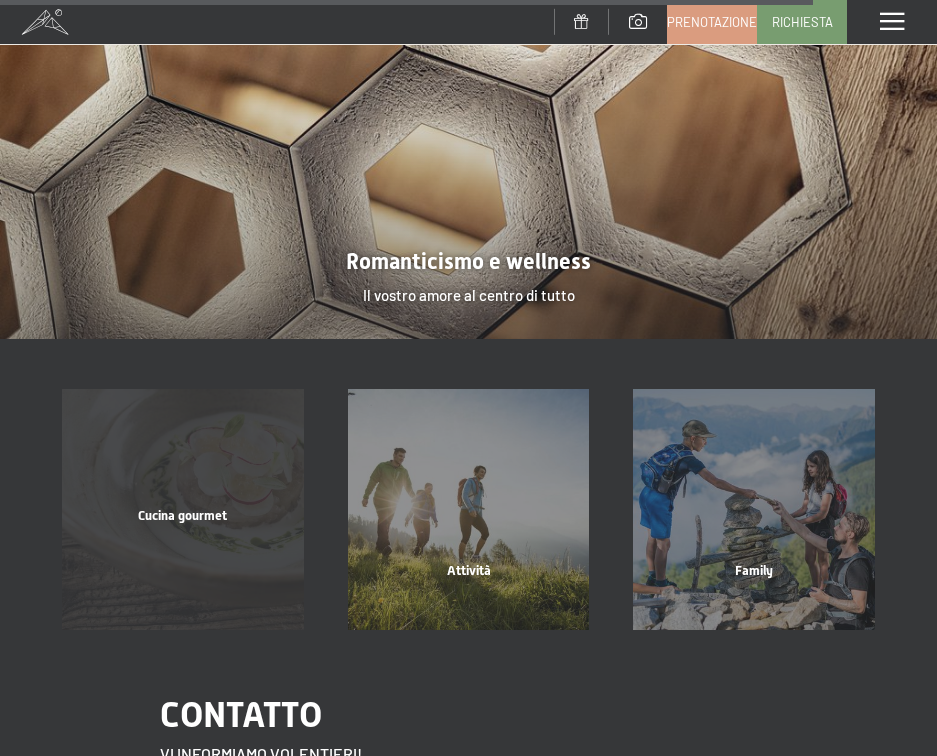 click on "Cucina gourmet" at bounding box center (183, 541) 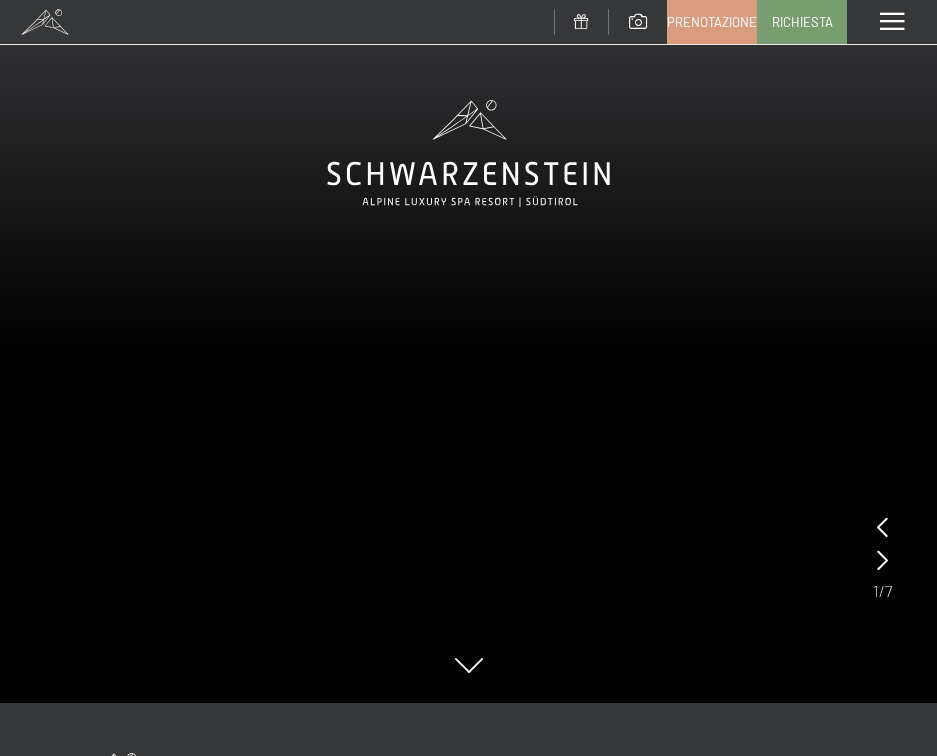 scroll, scrollTop: 0, scrollLeft: 0, axis: both 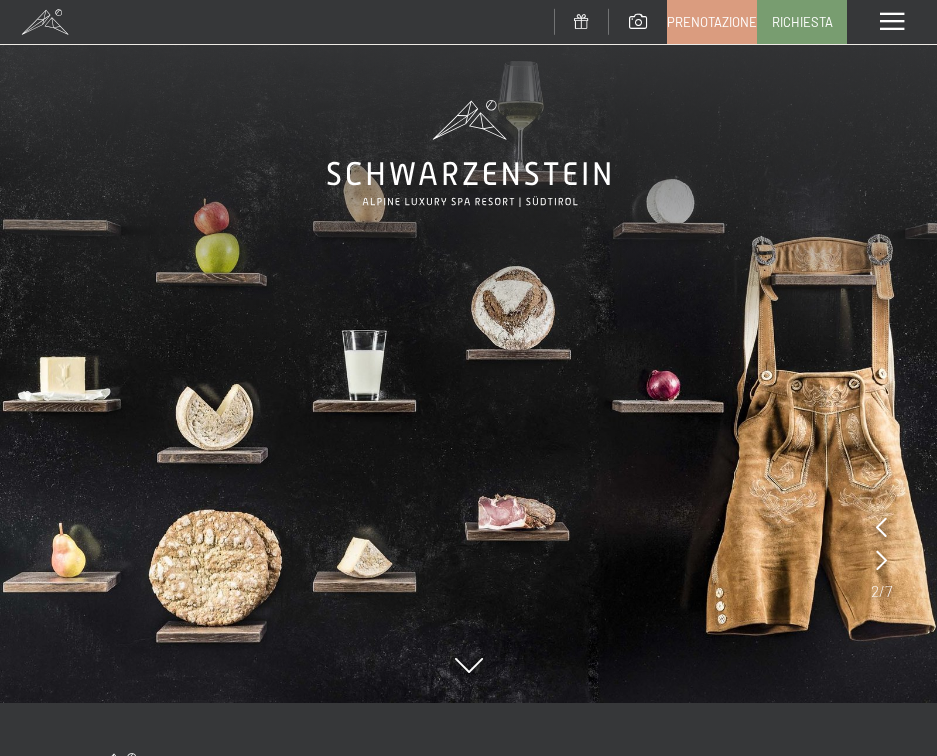 click at bounding box center [881, 560] 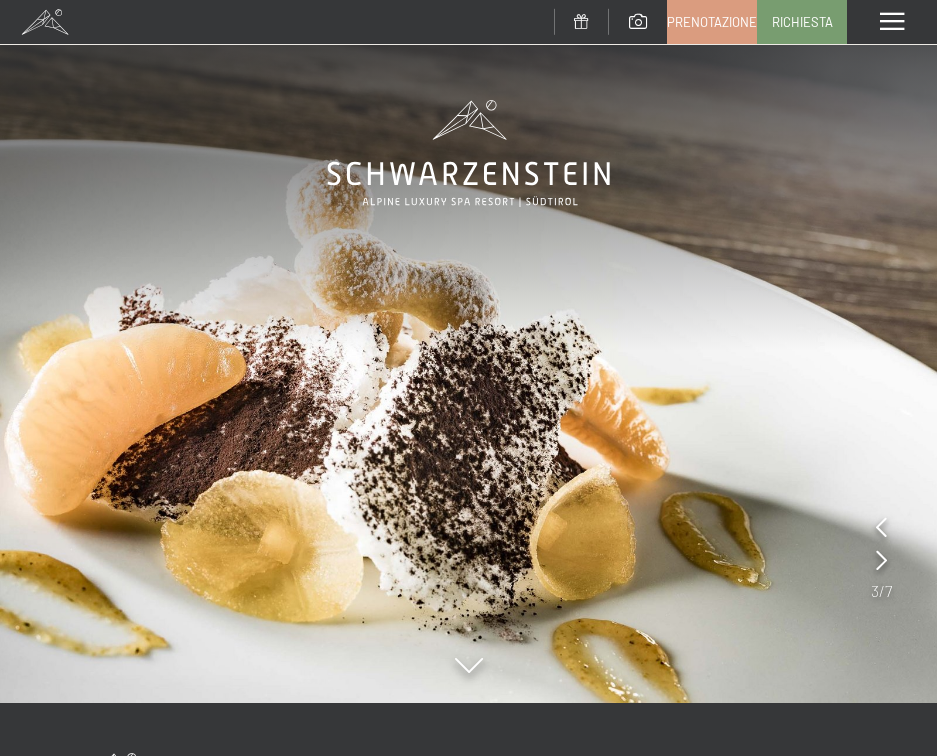 click at bounding box center (881, 560) 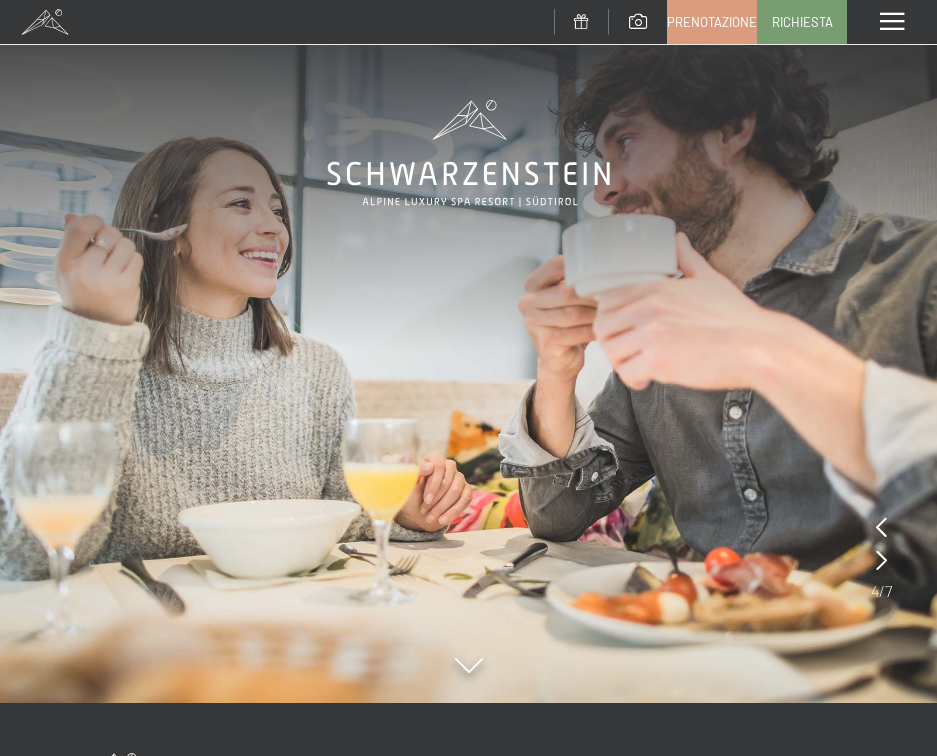 click at bounding box center [881, 560] 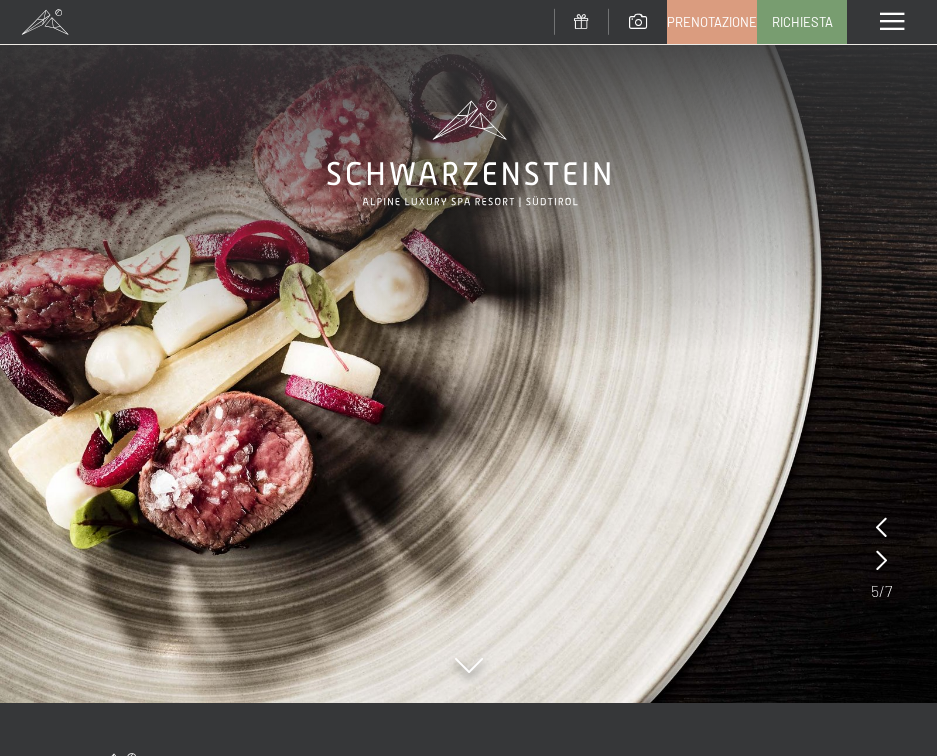 click at bounding box center [881, 560] 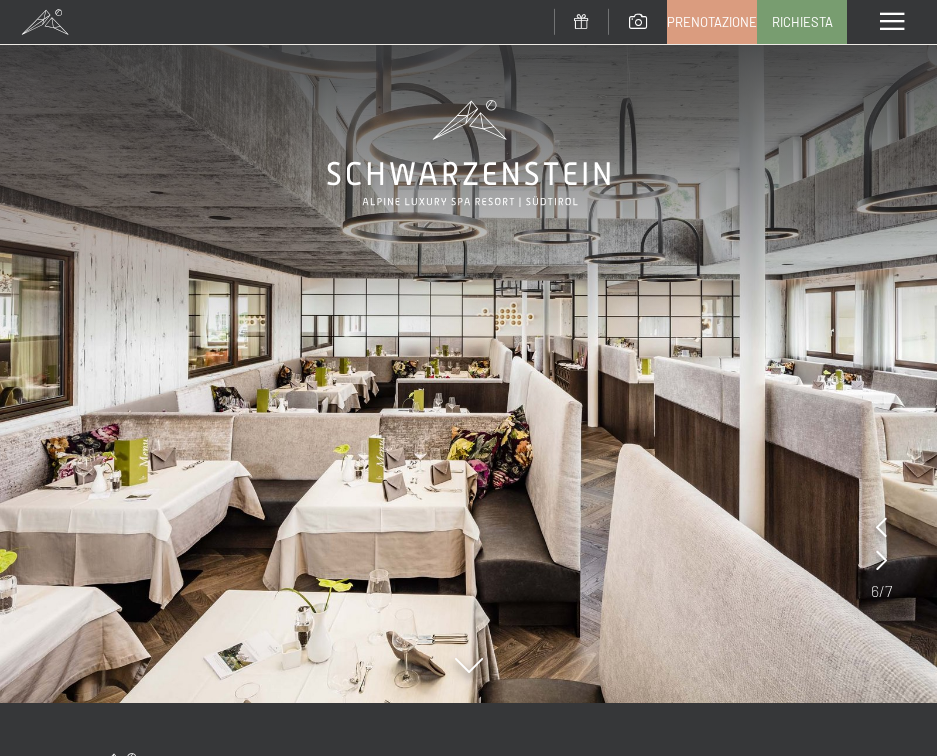click at bounding box center (881, 560) 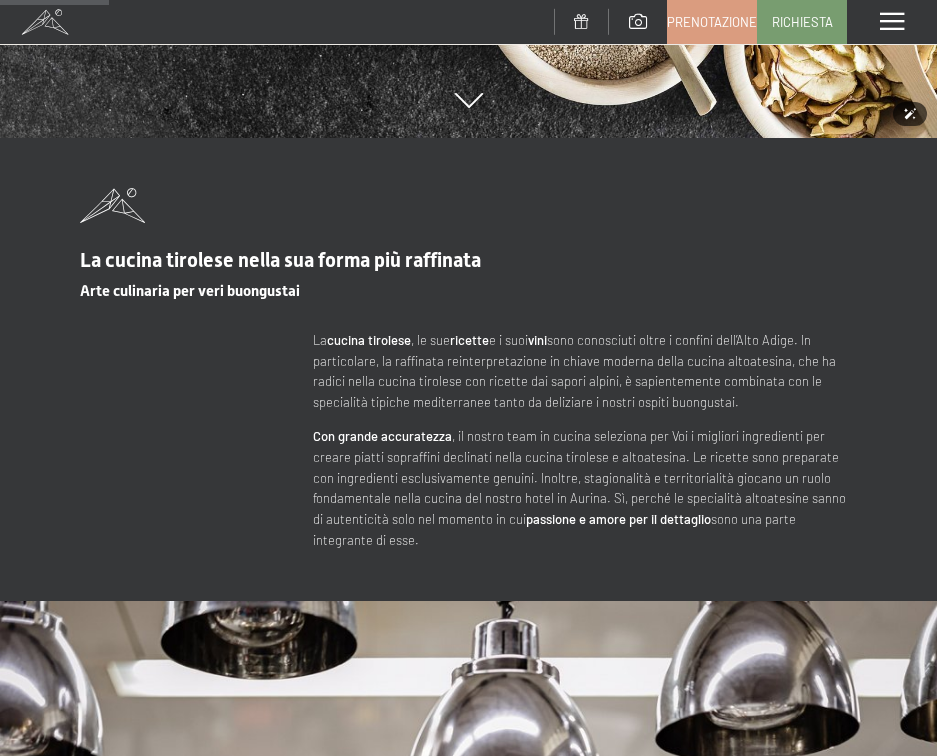 scroll, scrollTop: 600, scrollLeft: 0, axis: vertical 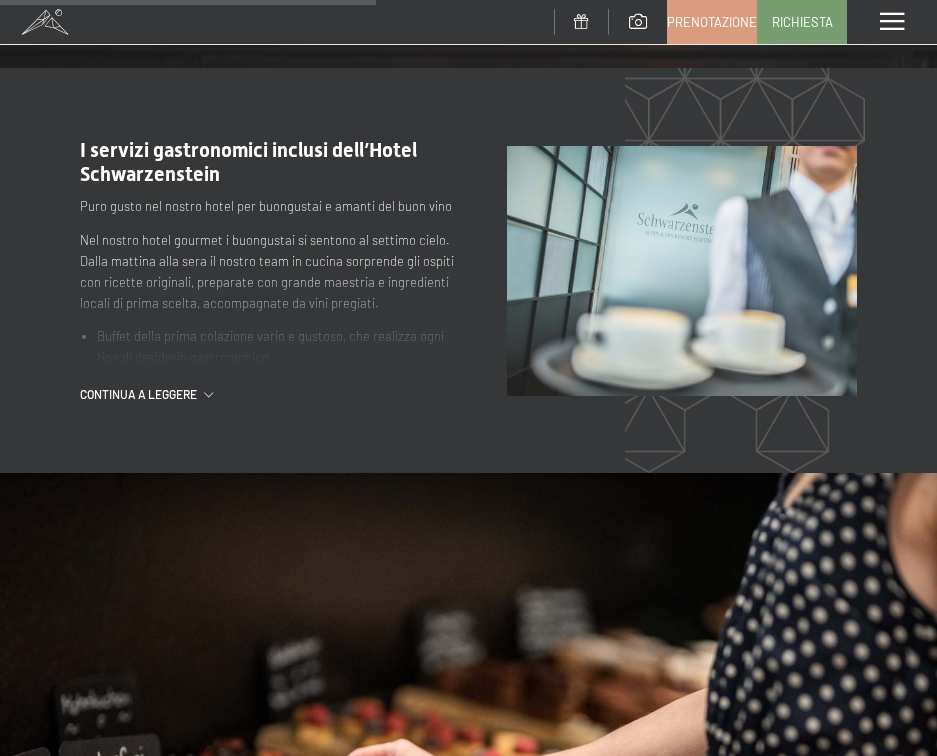 click on ".st0{fill:none;stroke:#FFFFFF;stroke-width:2;stroke-linecap:round;stroke-miterlimit:10;} .st1{fill:none;stroke:#FFFFFF;stroke-width:2;stroke-miterlimit:10;}                        I servizi gastronomici inclusi dell’Hotel Schwarzenstein         Puro gusto nel nostro hotel per buongustai e amanti del buon vino   Nel nostro hotel gourmet i buongustai si sentono al settimo cielo. Dalla mattina alla sera il nostro team in cucina sorprende gli ospiti con ricette originali, preparate con grande maestria e ingredienti locali di prima scelta, accompagnate da vini pregiati.   Buffet della prima colazione vario e gustoso, che realizza ogni tipo di desiderio gastronomico   Ogni giorno, buffet per pranzo e nel pomeriggio, con squisiti spuntini dolci e salati (ore 12.30-16.00)   Delizioso menu gourmet a scelta di 5-6 portate   Ogni sera, colorato buffet delle verdure, ampia scelta di formaggi locali, invitanti dessert e gelati fatti in casa           continua a leggere" at bounding box center (293, 270) 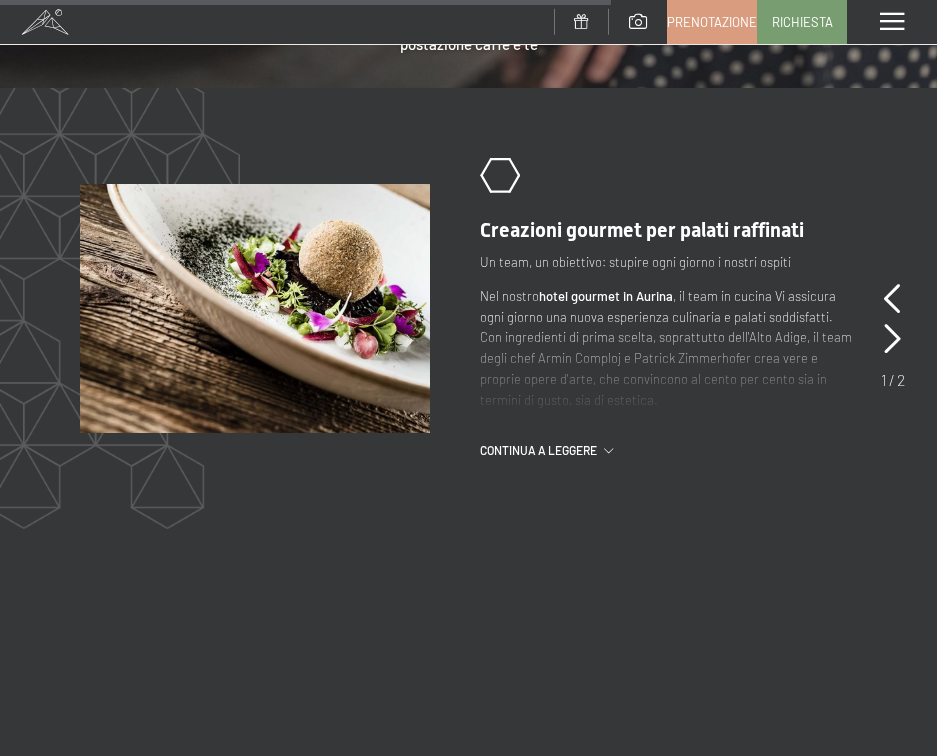 scroll, scrollTop: 3000, scrollLeft: 0, axis: vertical 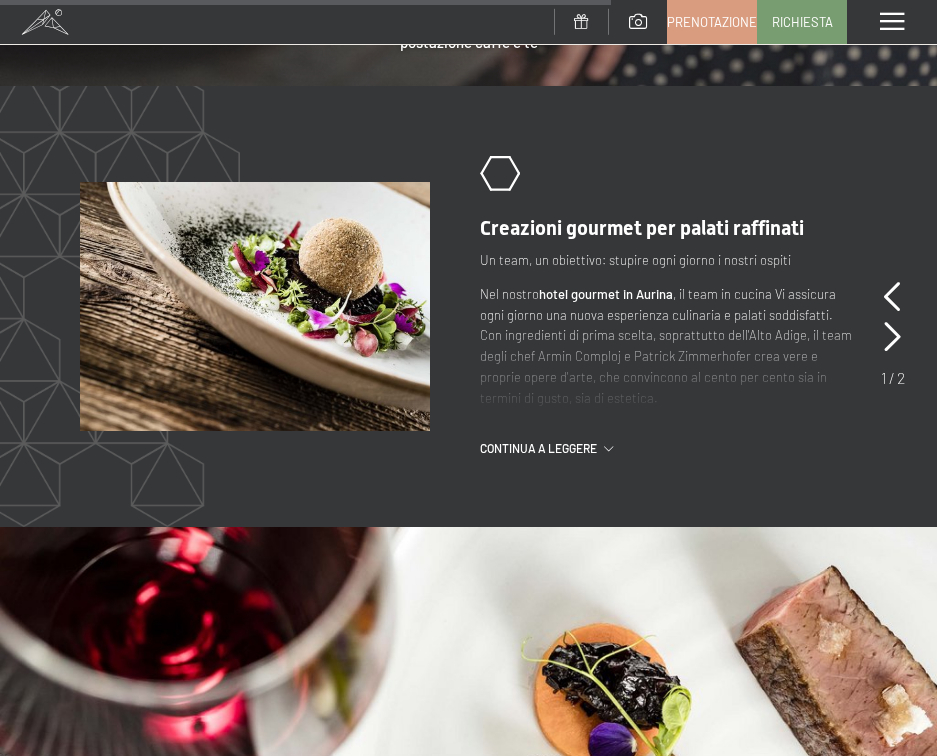click on "continua a leggere" at bounding box center [542, 448] 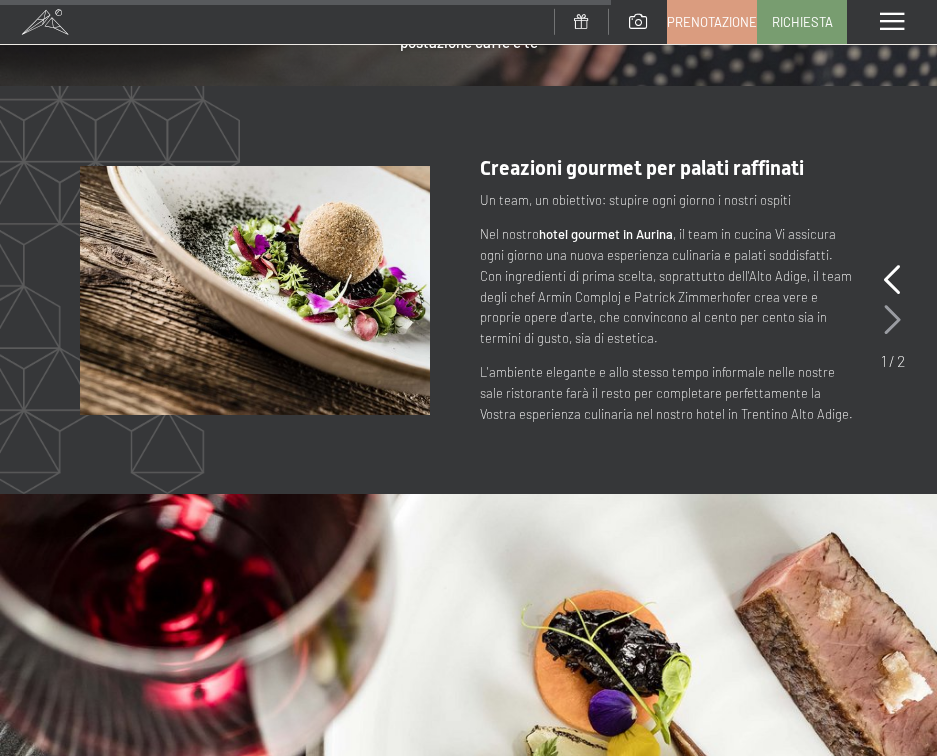 click at bounding box center [892, 320] 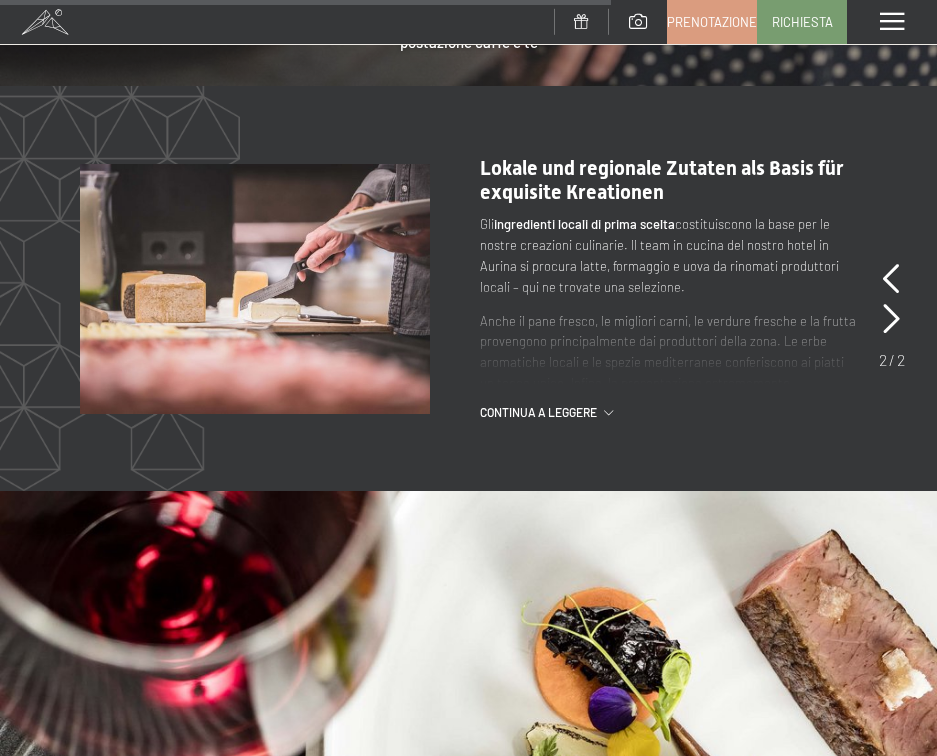 click on ".st0{fill:none;stroke:#FFFFFF;stroke-width:2;stroke-linecap:round;stroke-miterlimit:10;} .st1{fill:none;stroke:#FFFFFF;stroke-width:2;stroke-miterlimit:10;}                        Lokale und regionale Zutaten als Basis für exquisite Kreationen         Gli  ingredienti locali di prima scelta  costituiscono la base per le nostre creazioni culinarie. Il team in cucina del nostro hotel in Aurina si procura latte, formaggio e uova da rinomati produttori locali – qui ne trovate una selezione.   Anche il pane fresco, le migliori carni, le verdure fresche e la frutta provengono principalmente dai produttori della zona. Le erbe aromatiche locali e le spezie mediterranee conferiscono ai piatti un tocco unico. Infine, la presentazione estremamente accattivante dei piatti rende la Vostra esperienza culinaria semplicemente indimenticabile.       continua a leggere" at bounding box center [643, 288] 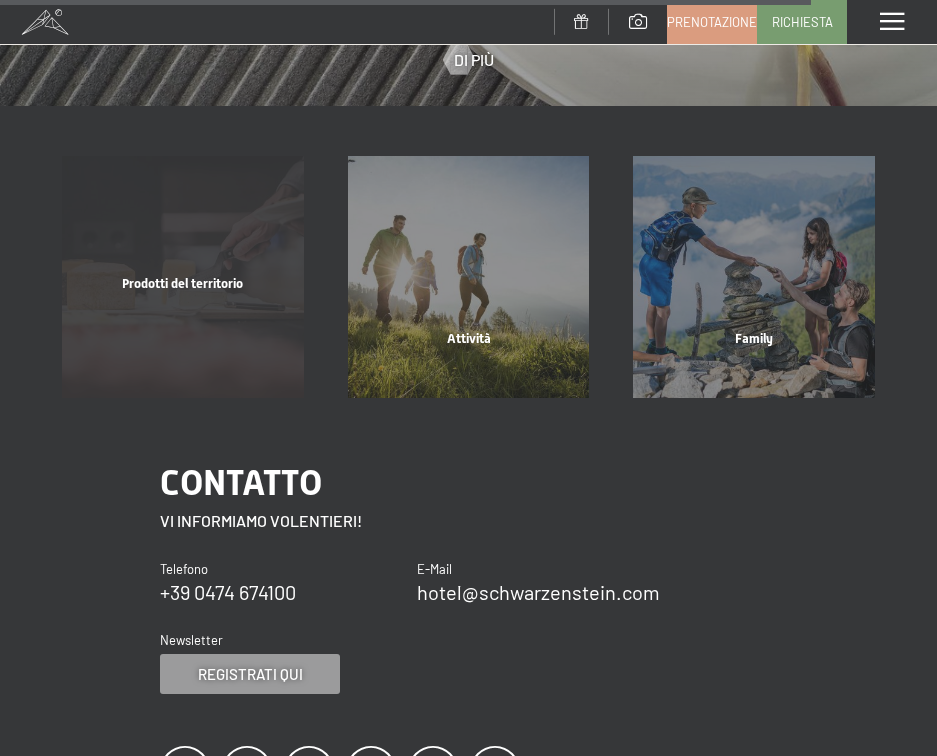 scroll, scrollTop: 4100, scrollLeft: 0, axis: vertical 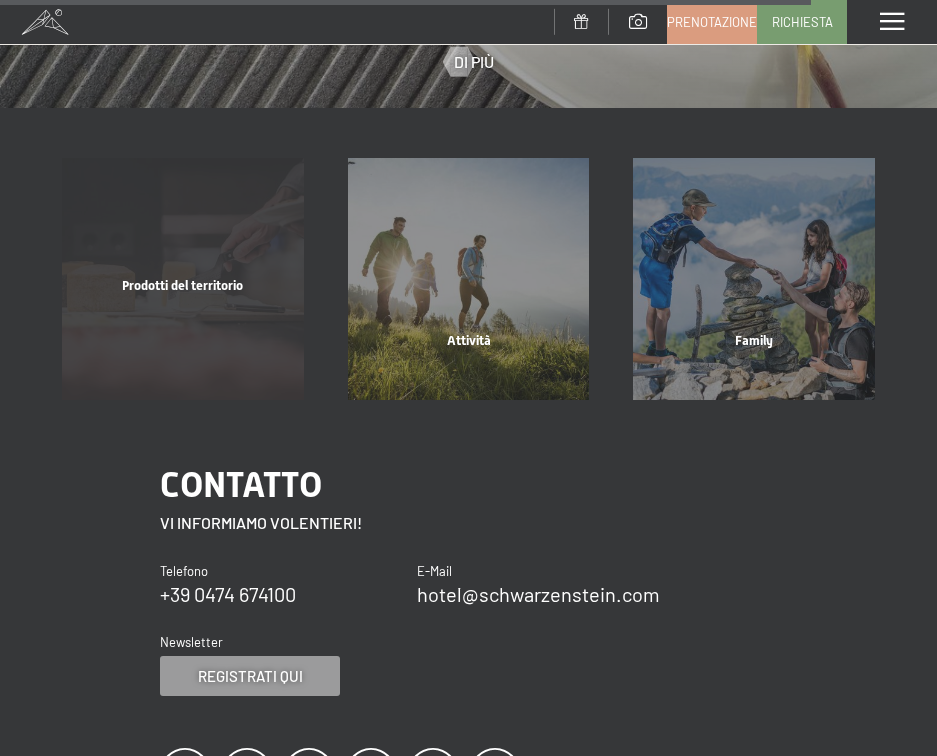 click on "Prodotti del territorio" at bounding box center (183, 311) 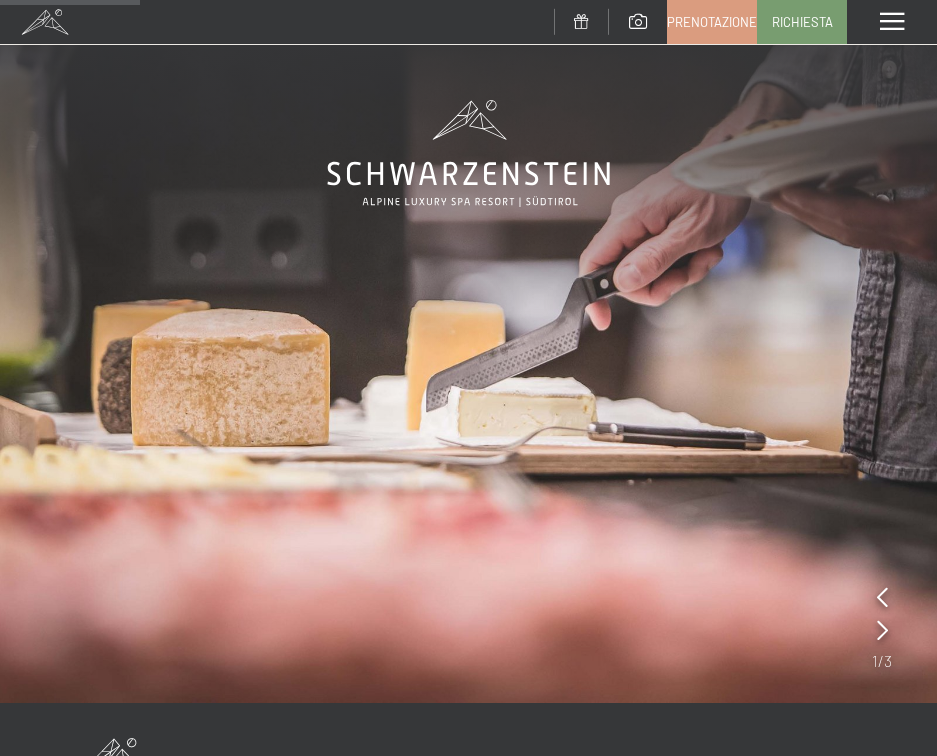 scroll, scrollTop: 447, scrollLeft: 0, axis: vertical 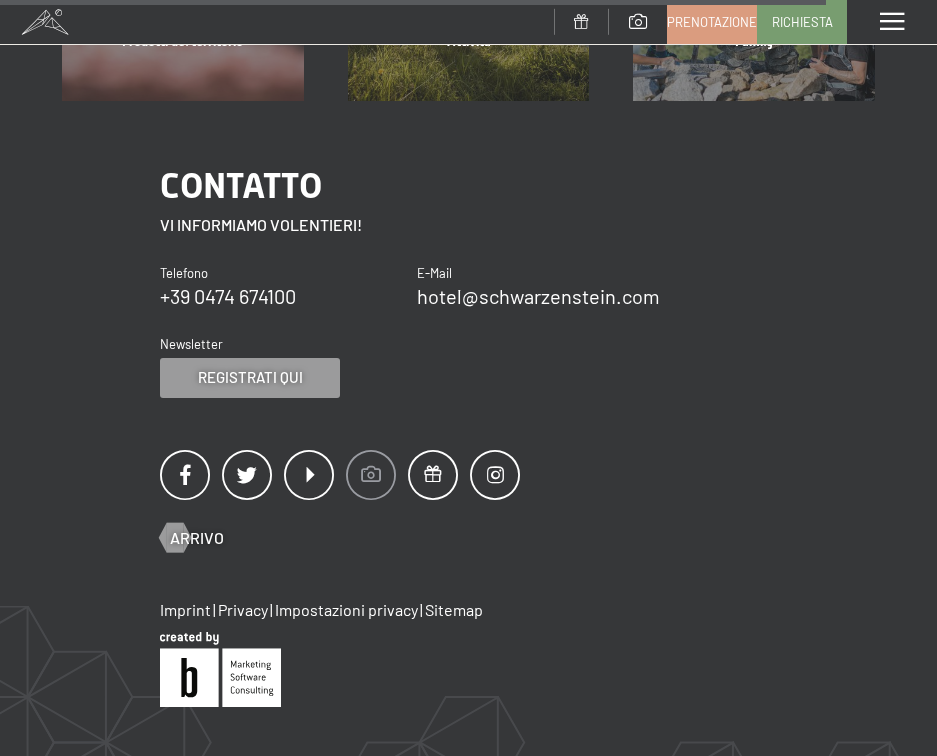 click at bounding box center (371, 475) 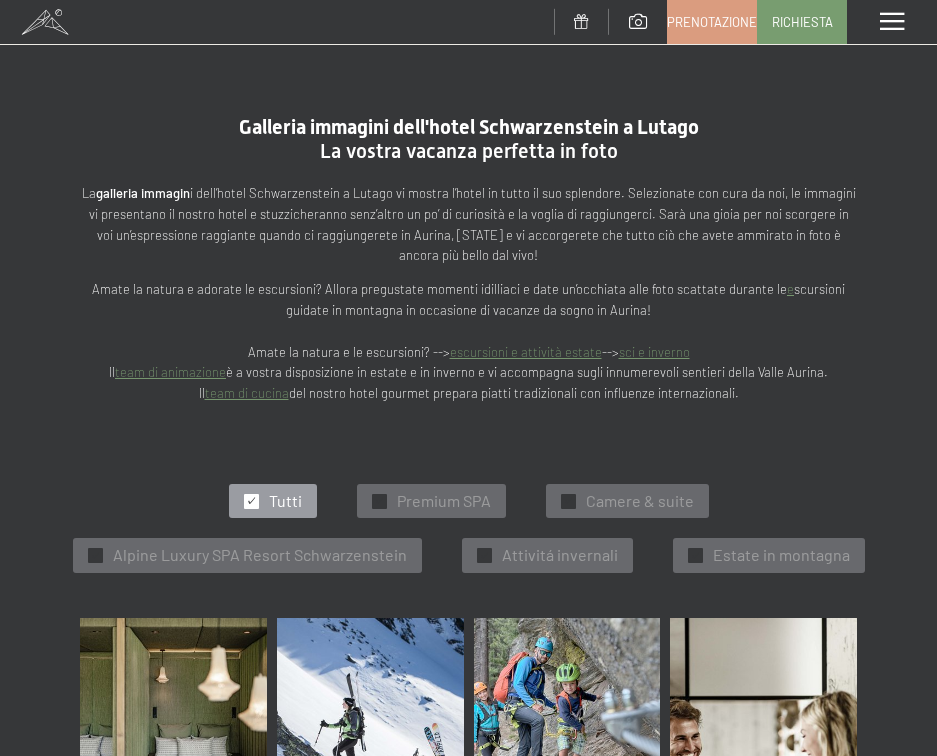 scroll, scrollTop: 0, scrollLeft: 0, axis: both 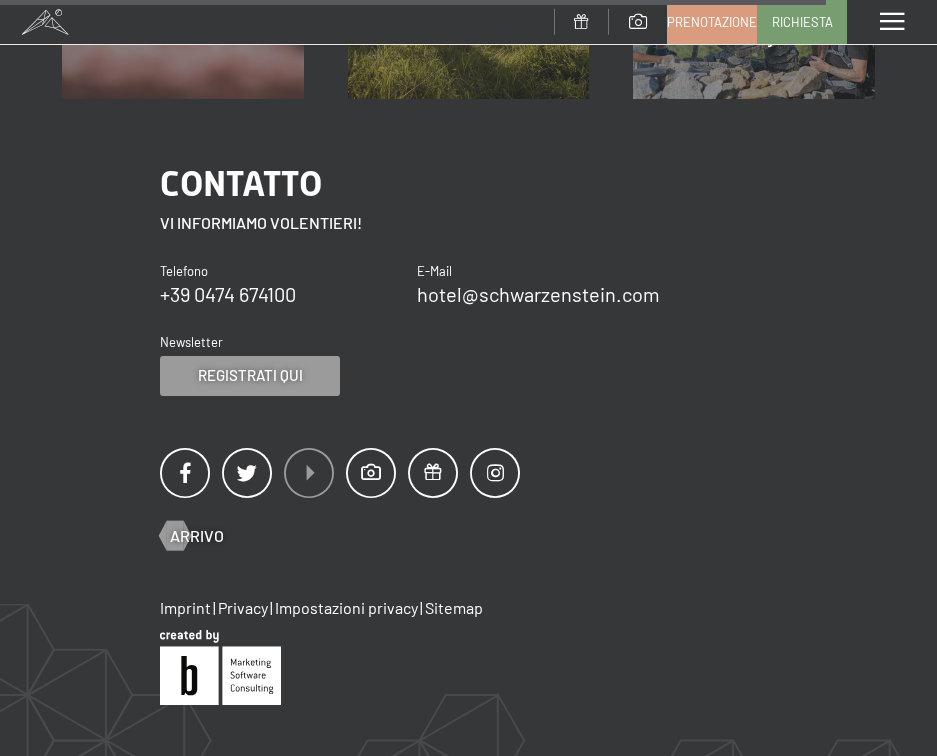 click at bounding box center (309, 473) 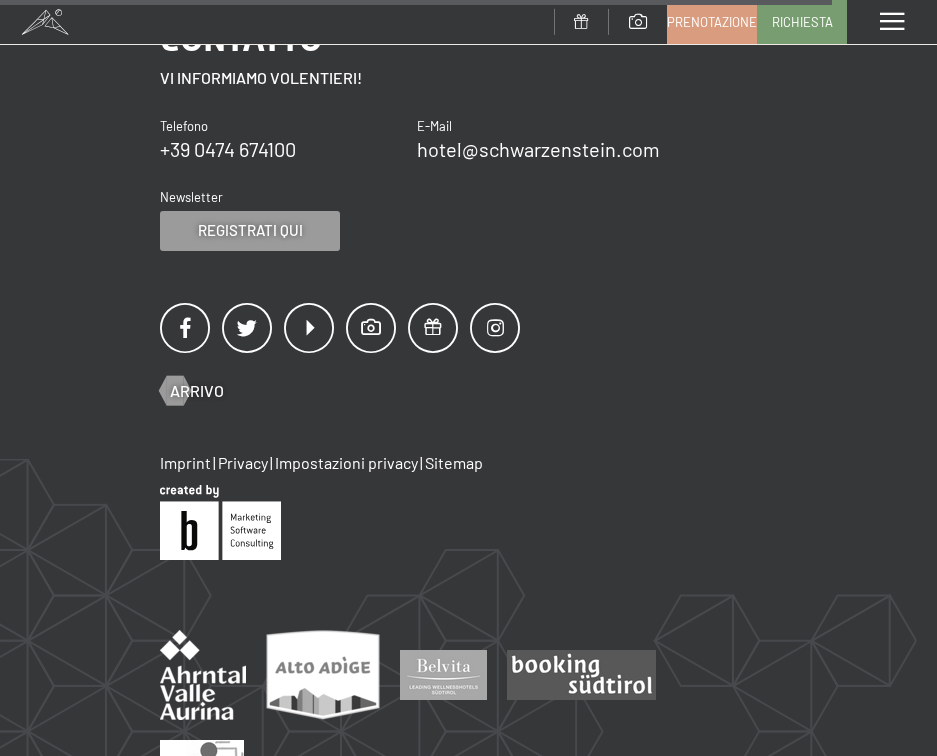 scroll, scrollTop: 2837, scrollLeft: 0, axis: vertical 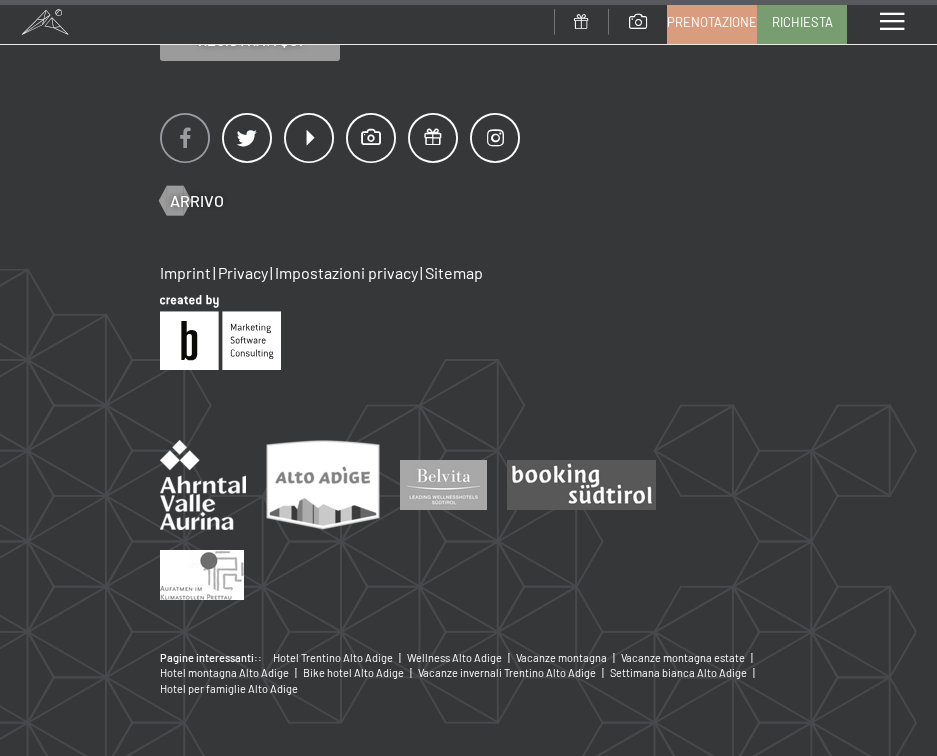 click at bounding box center [185, 138] 